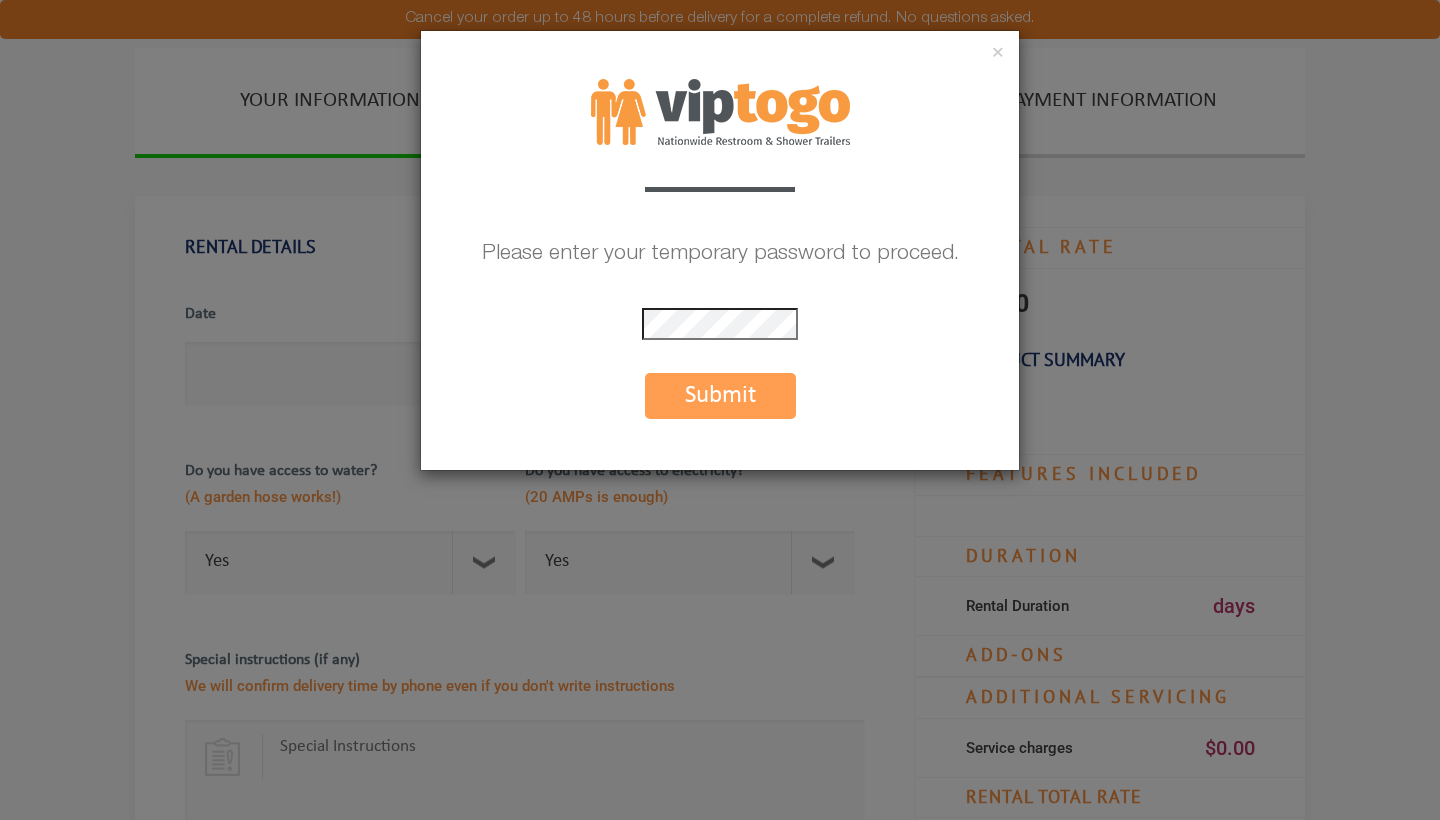 scroll, scrollTop: 0, scrollLeft: 0, axis: both 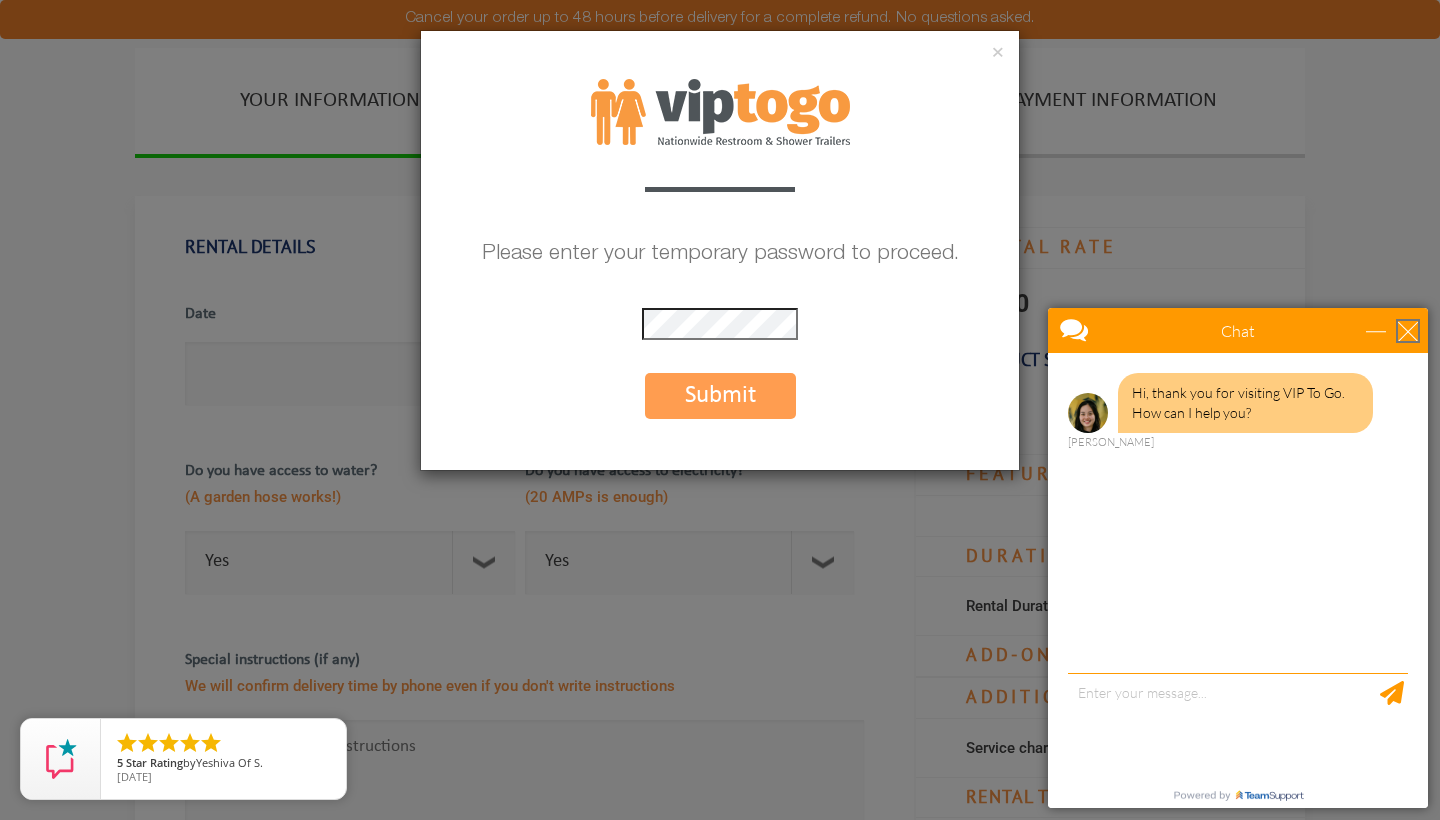 click at bounding box center [1408, 331] 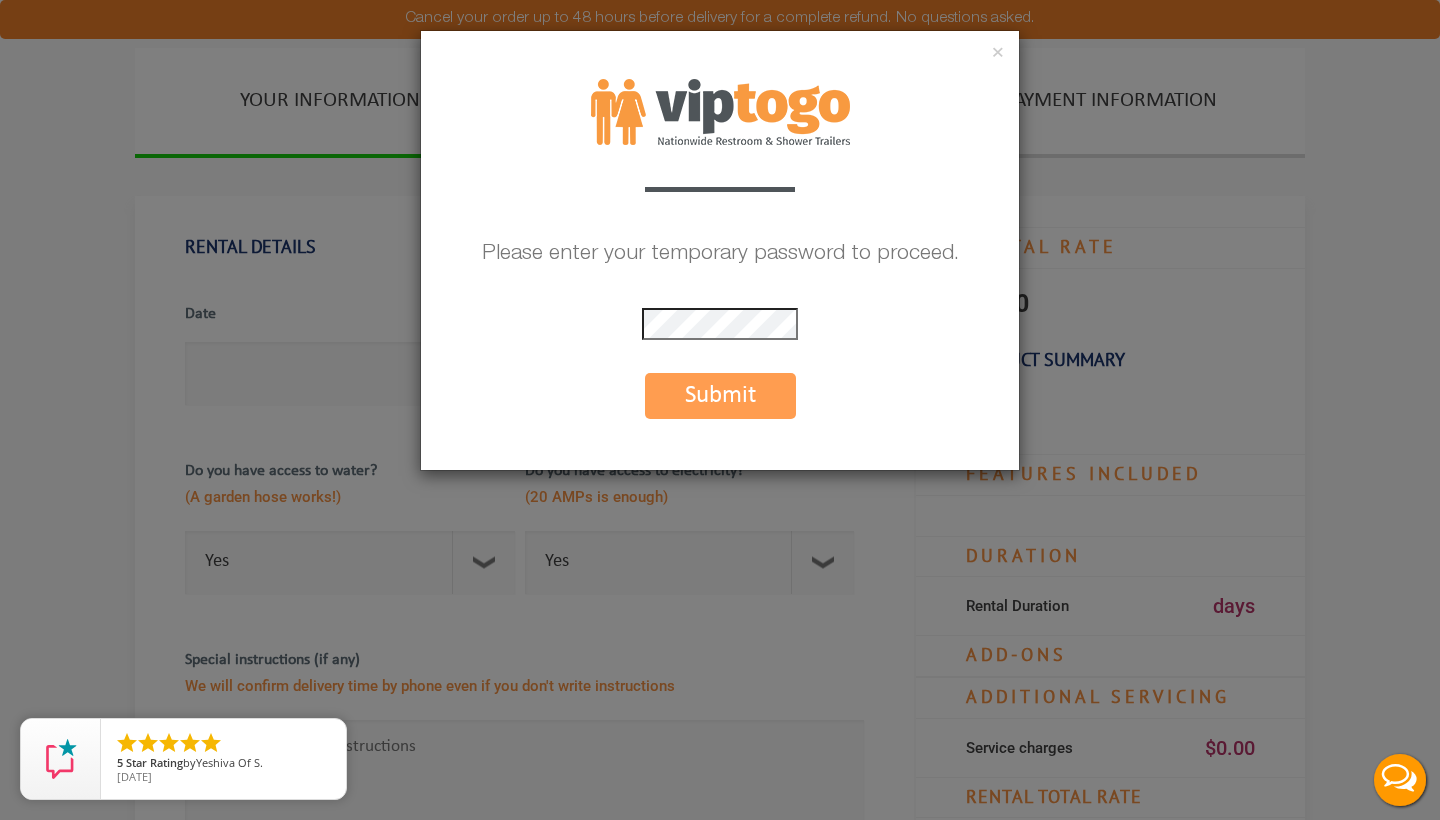 scroll, scrollTop: 0, scrollLeft: 0, axis: both 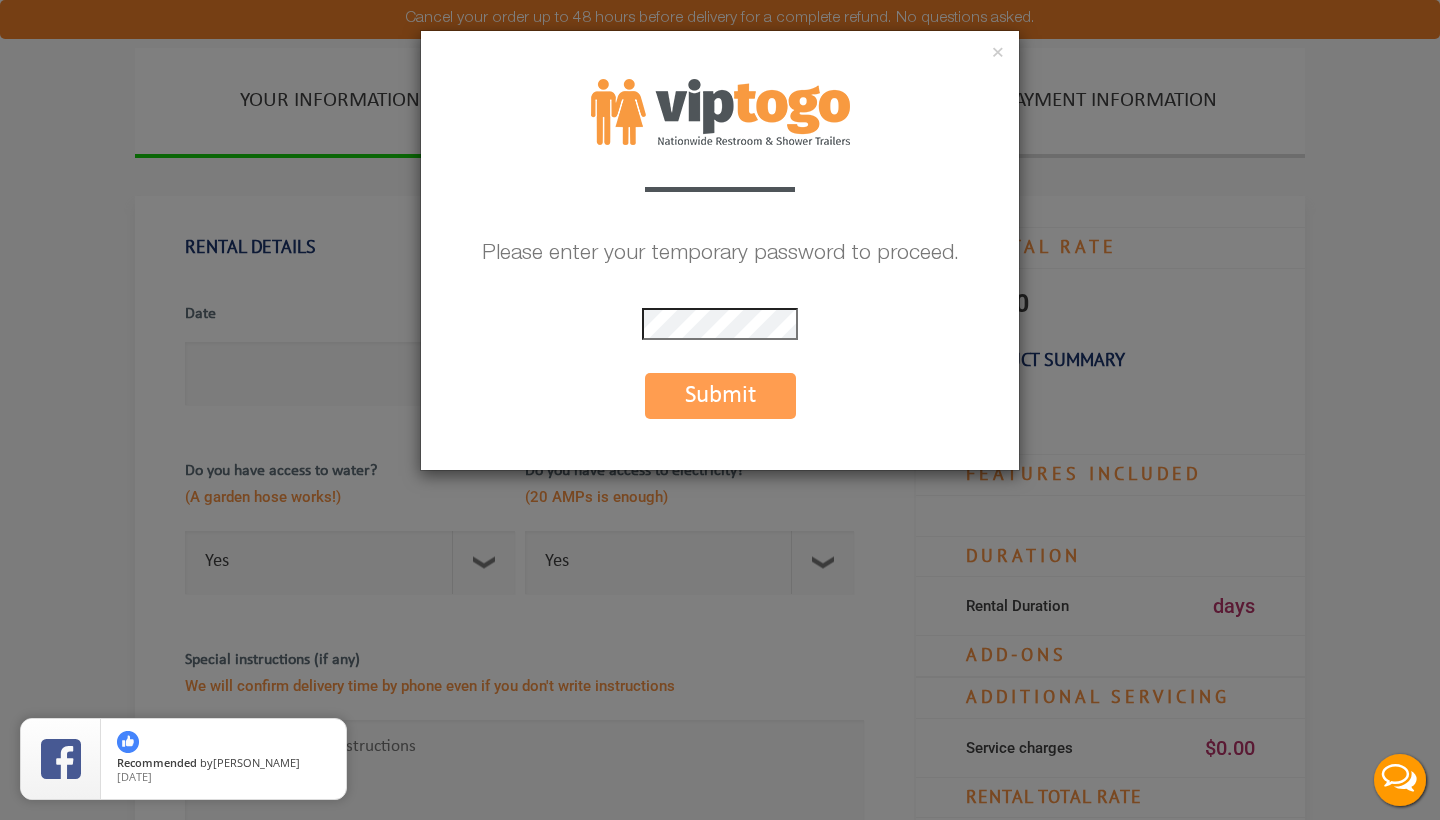 click on "Submit" at bounding box center [720, 396] 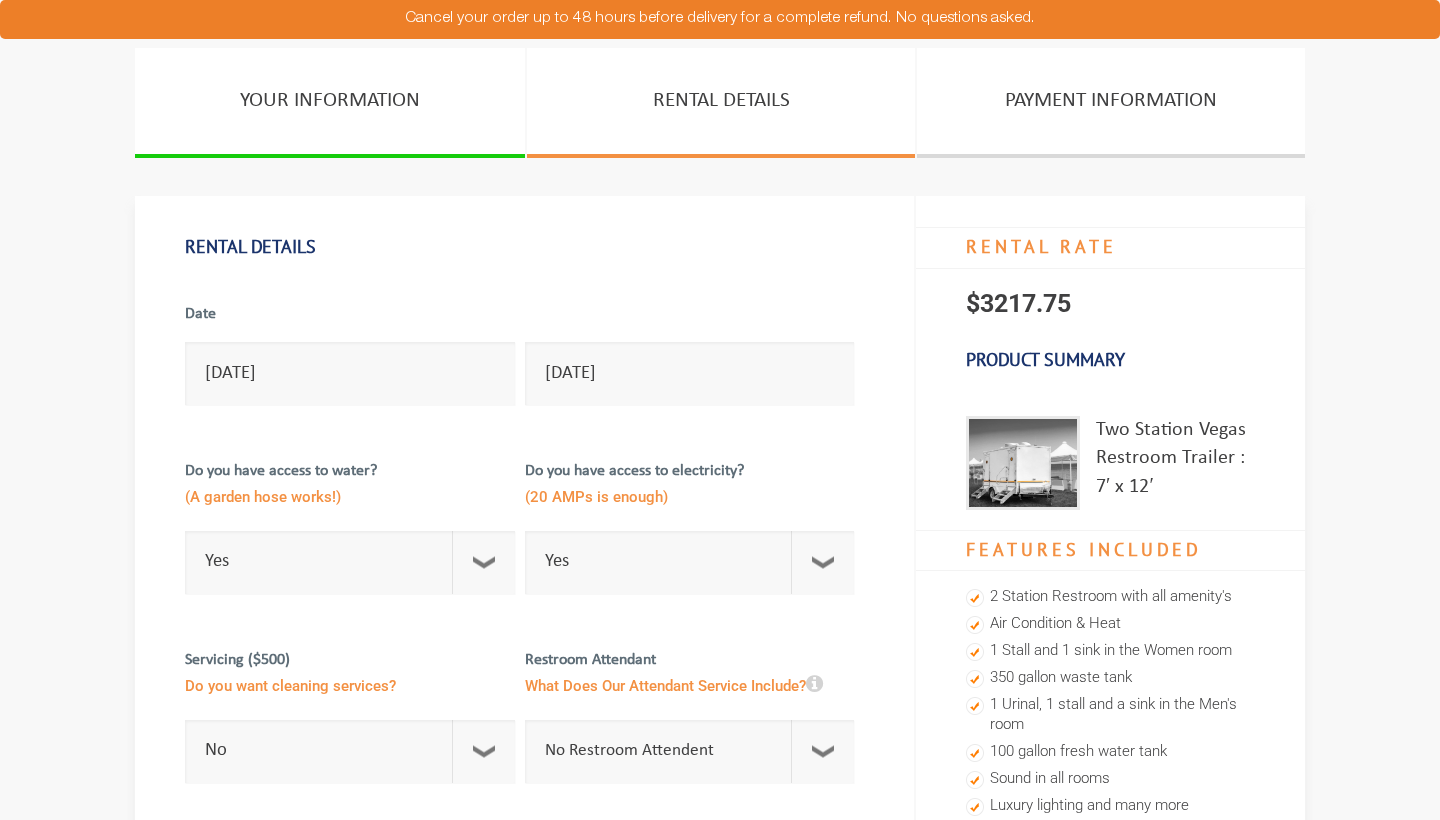scroll, scrollTop: 0, scrollLeft: 0, axis: both 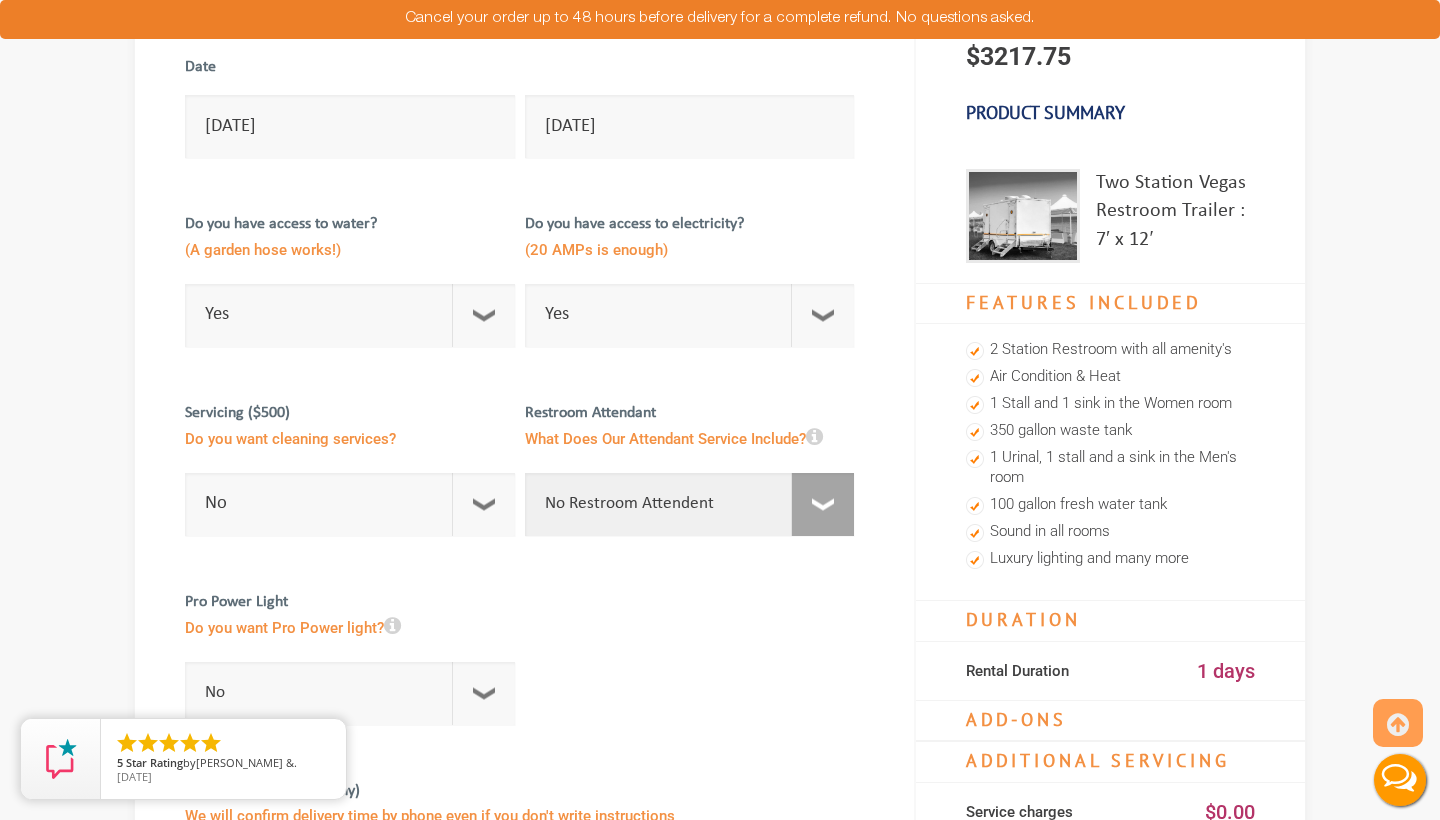 click on "No Restroom Attendent
Attendant For One/Multiple Events" at bounding box center [690, 504] 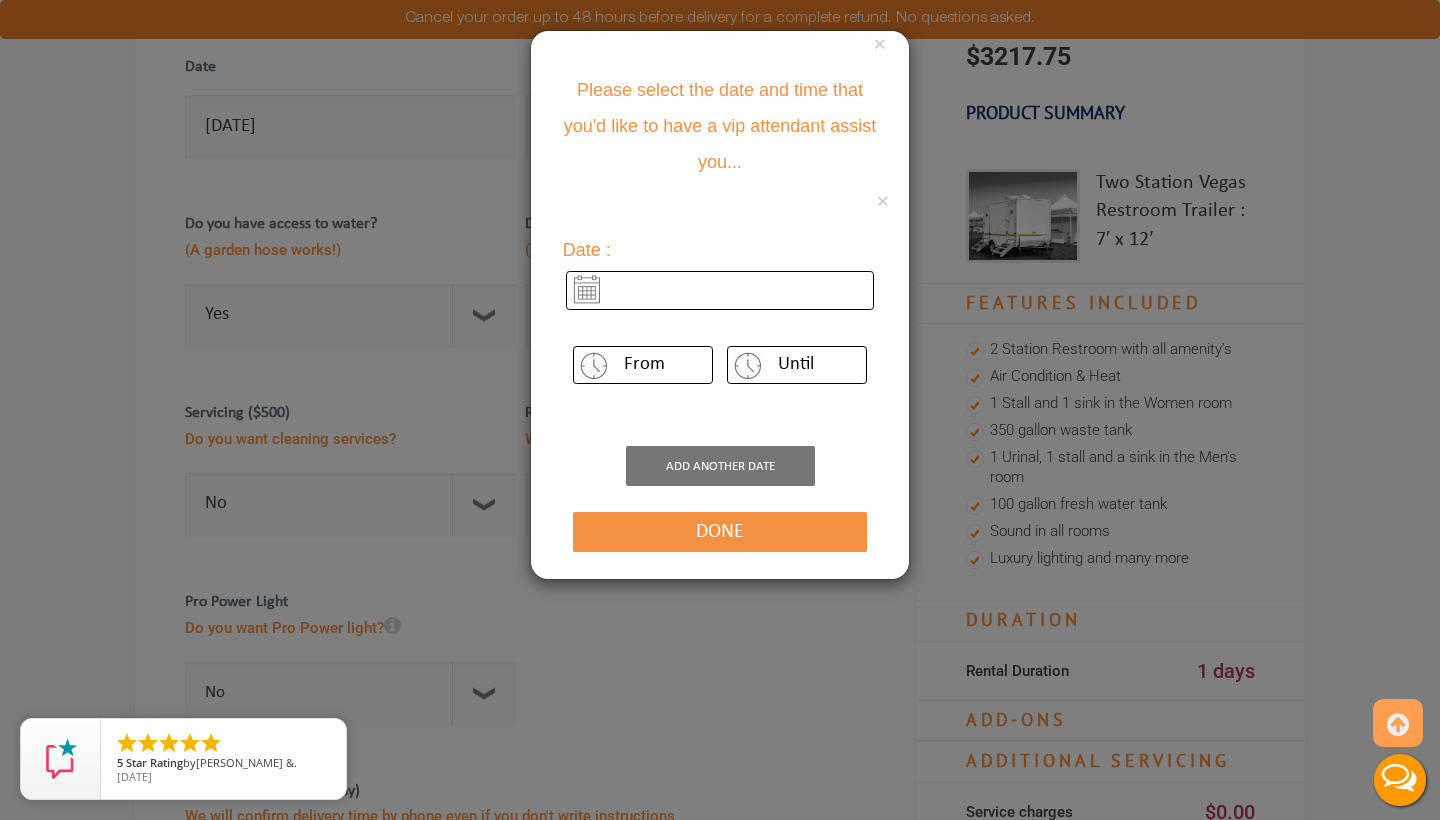 click at bounding box center (720, 290) 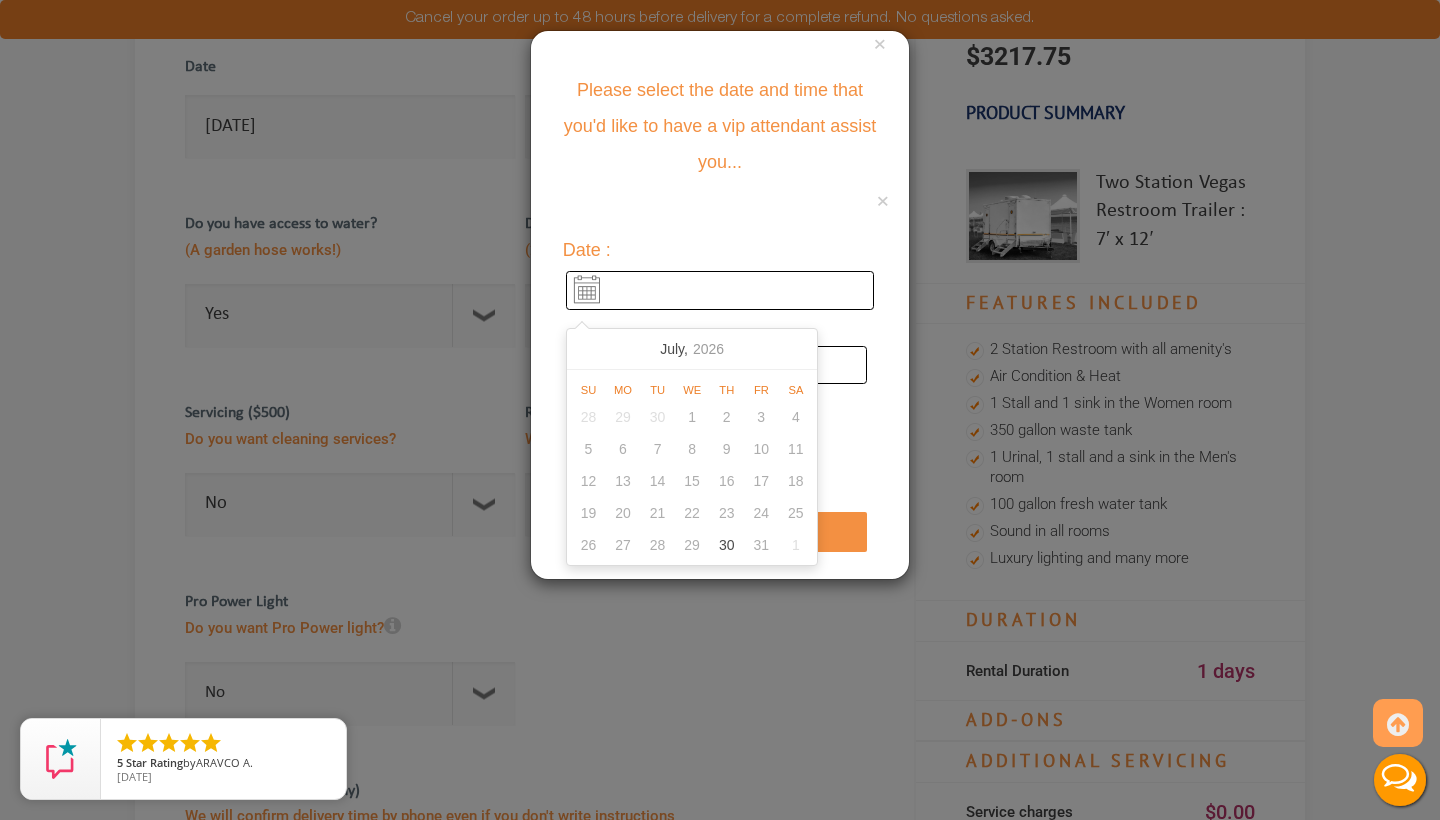 click on "31" at bounding box center [761, 545] 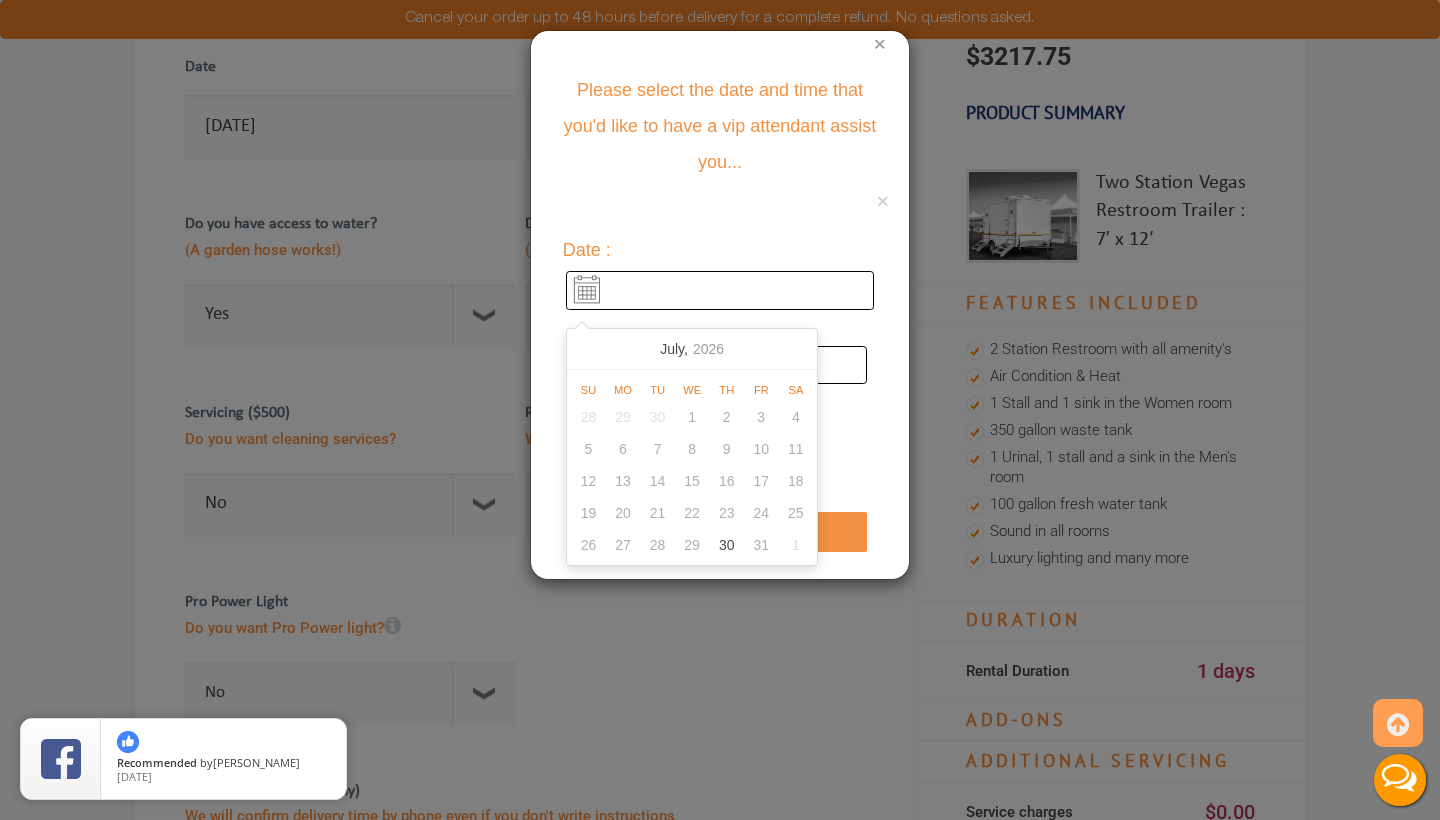 click on "×" at bounding box center (880, 46) 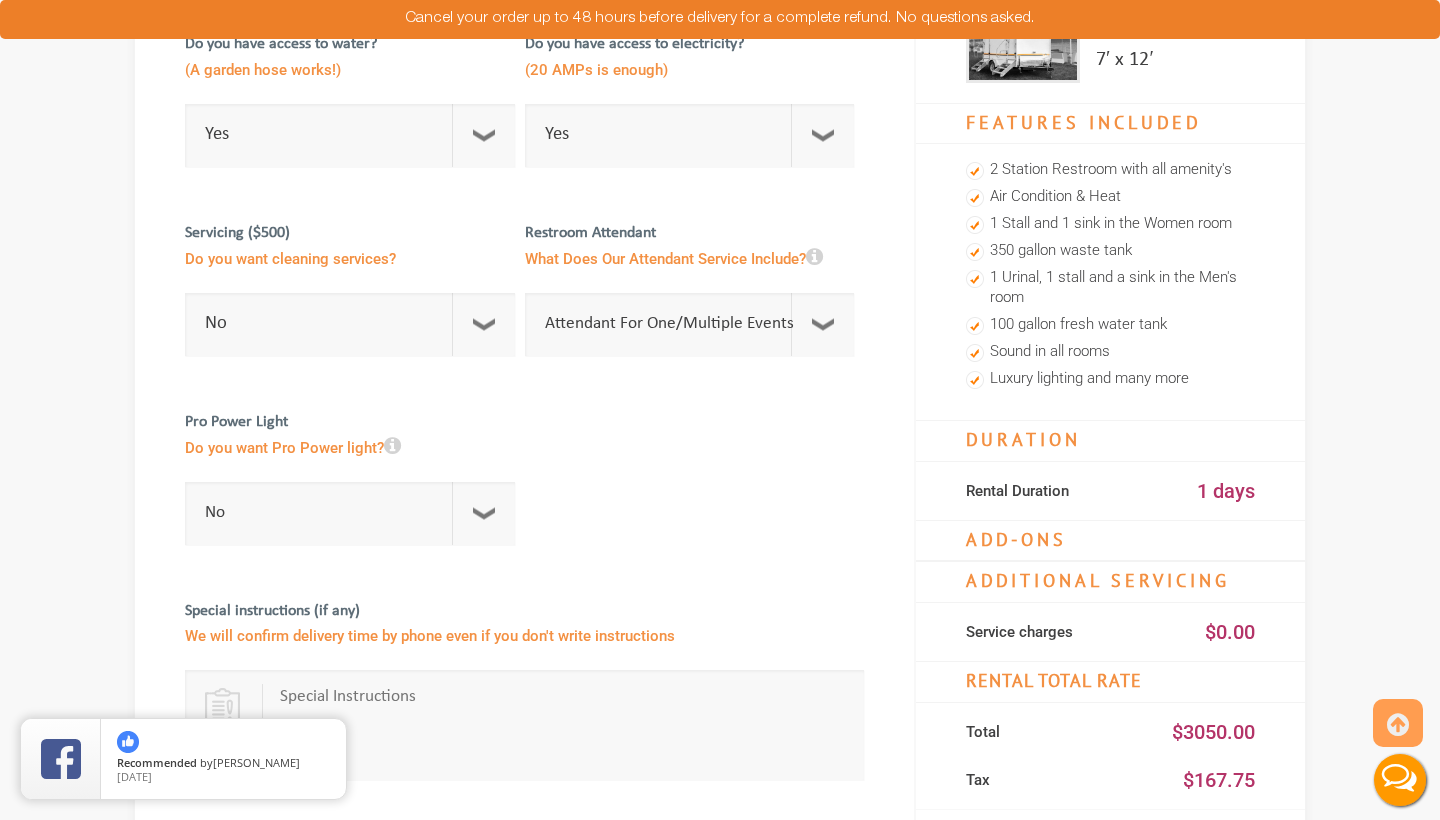 scroll, scrollTop: 431, scrollLeft: 0, axis: vertical 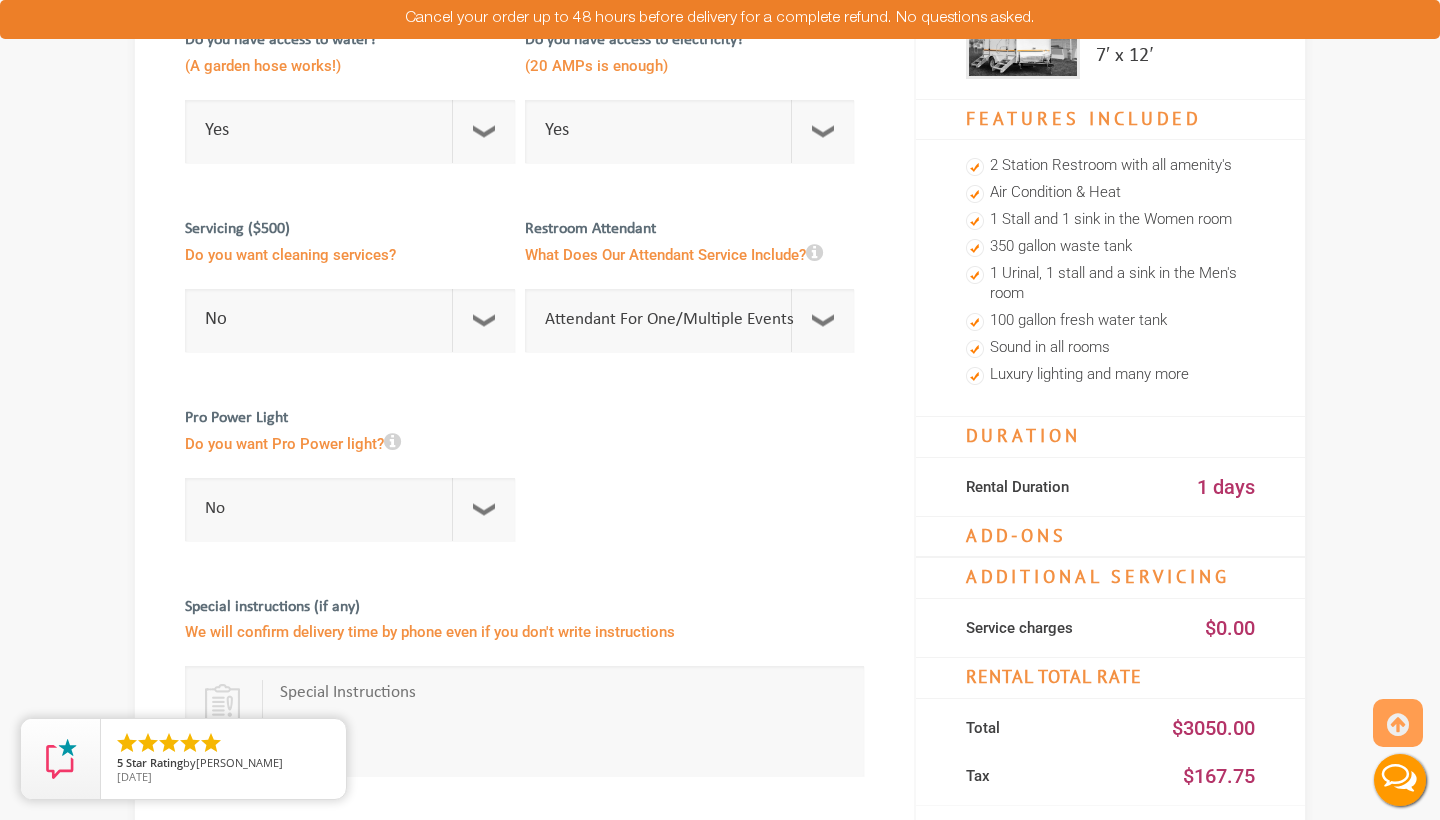 click at bounding box center (814, 253) 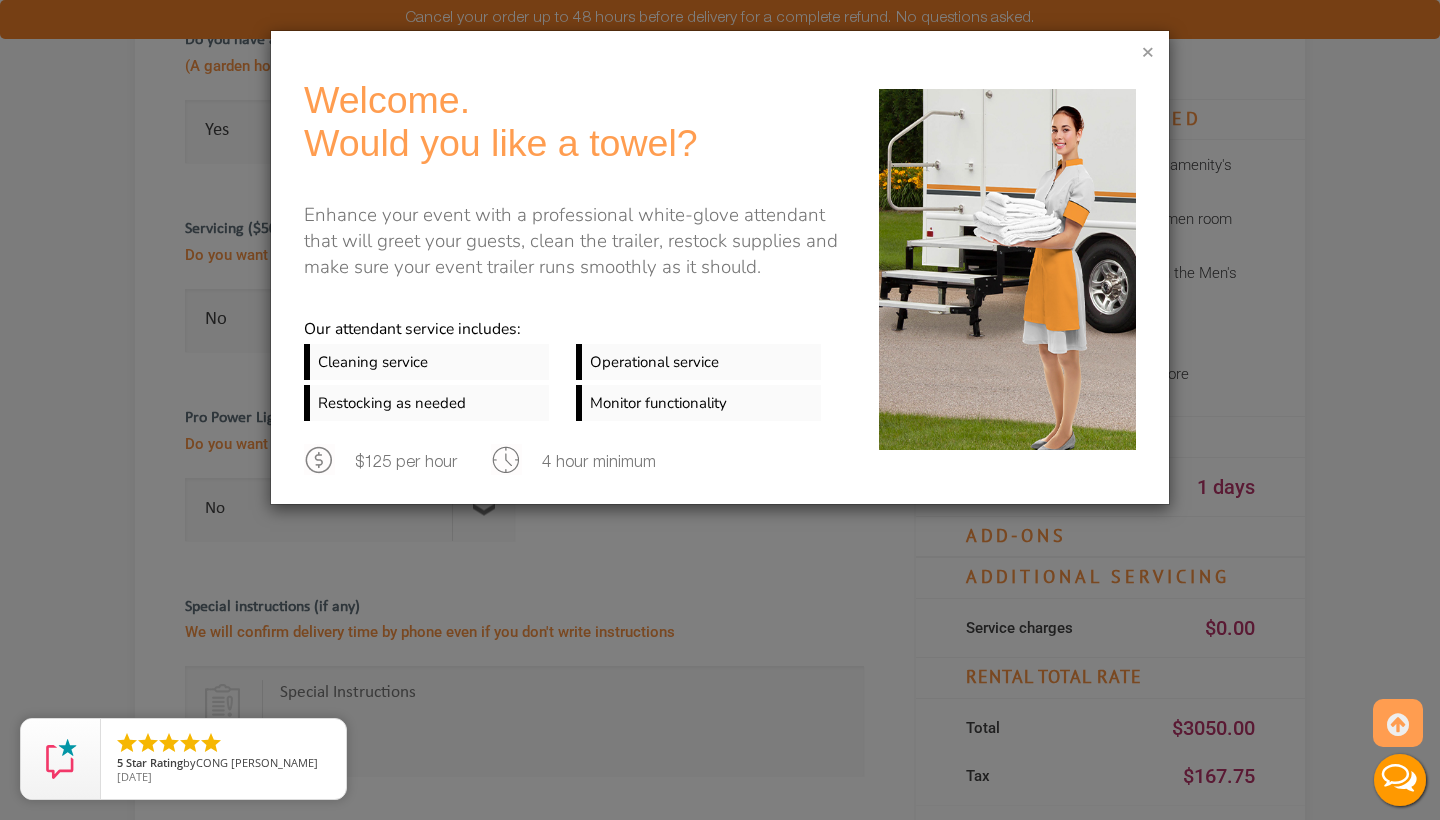 click on "×" at bounding box center [1148, 54] 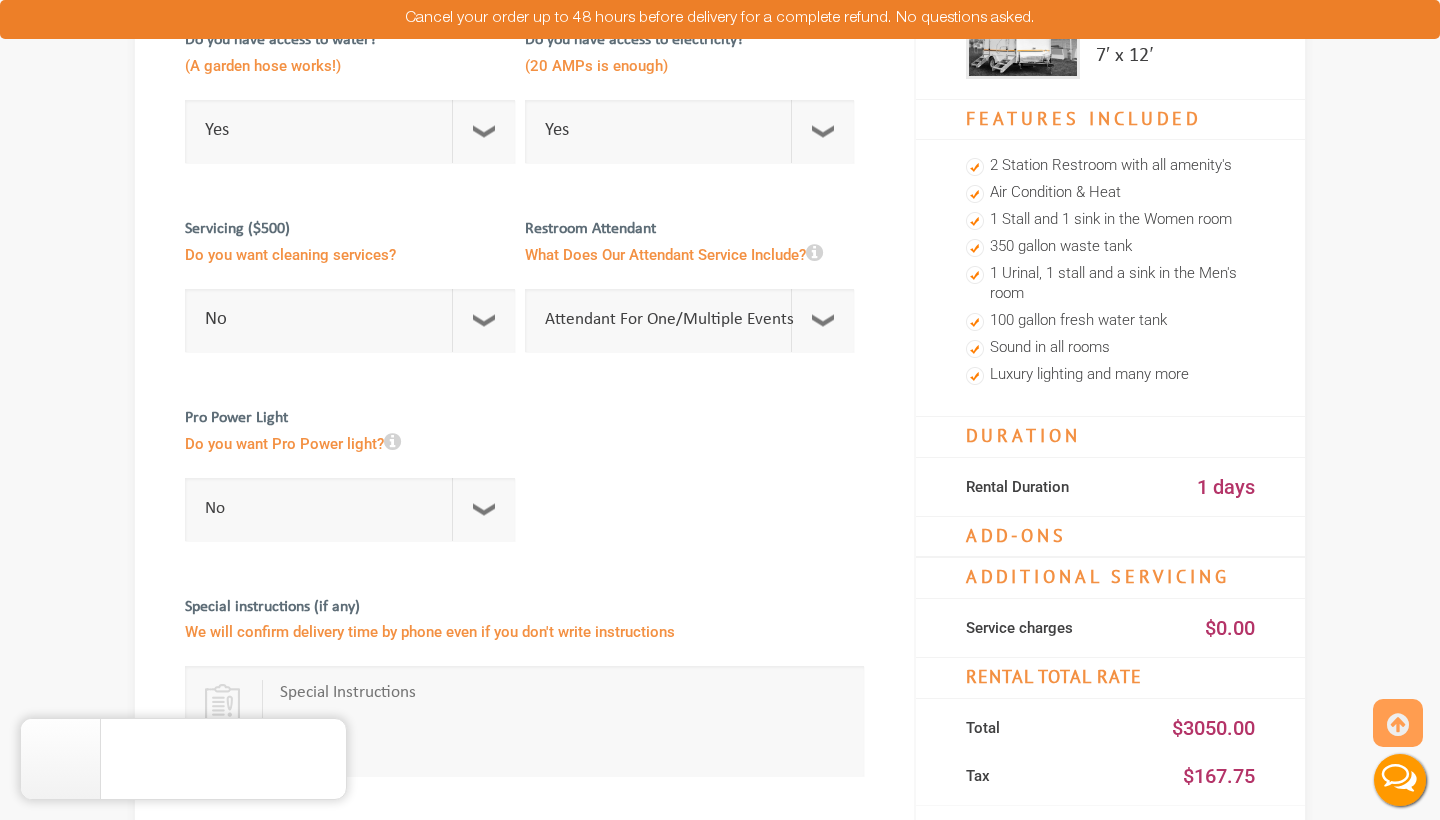 click at bounding box center [392, 442] 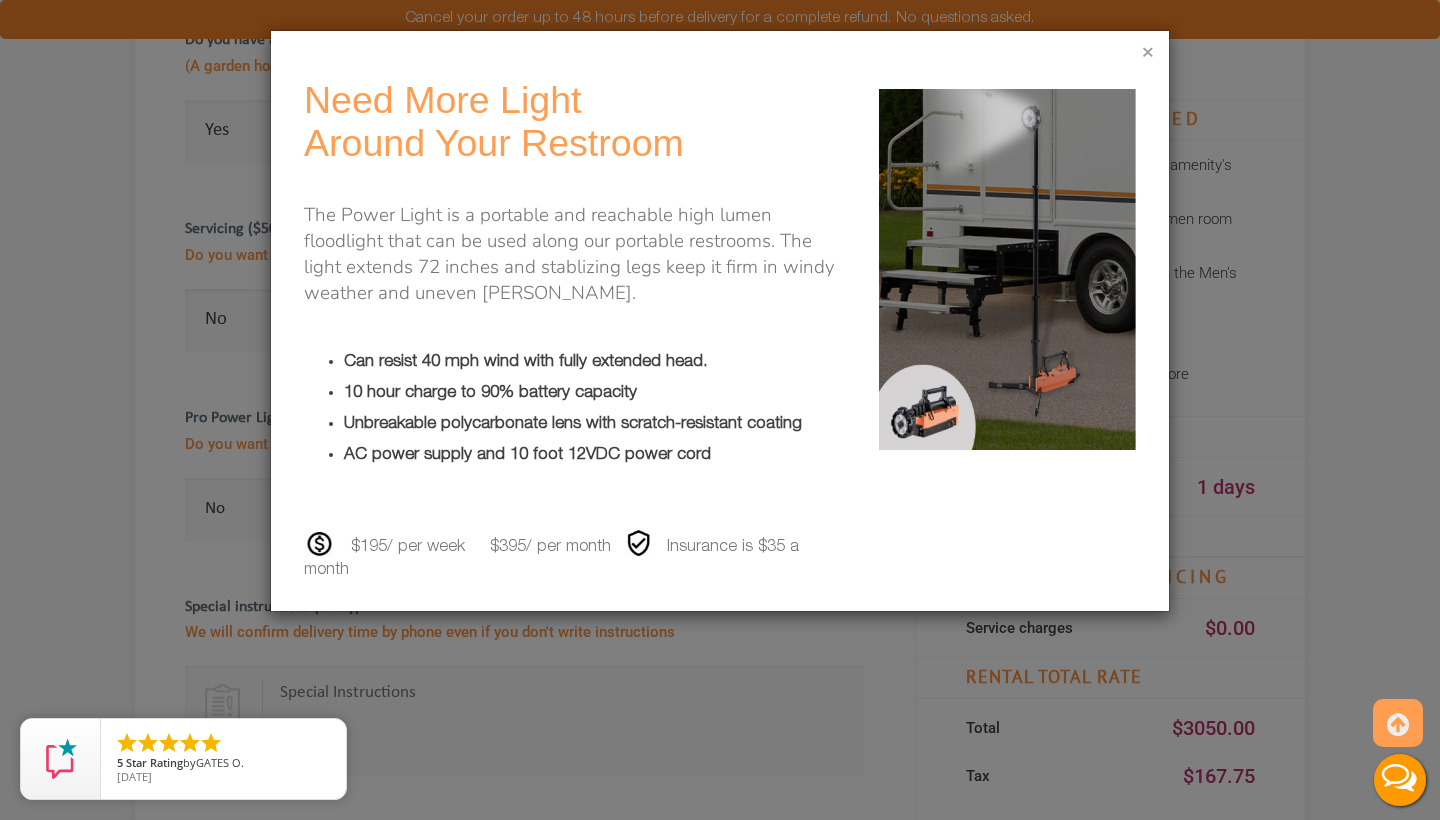 click on "×" at bounding box center [1148, 54] 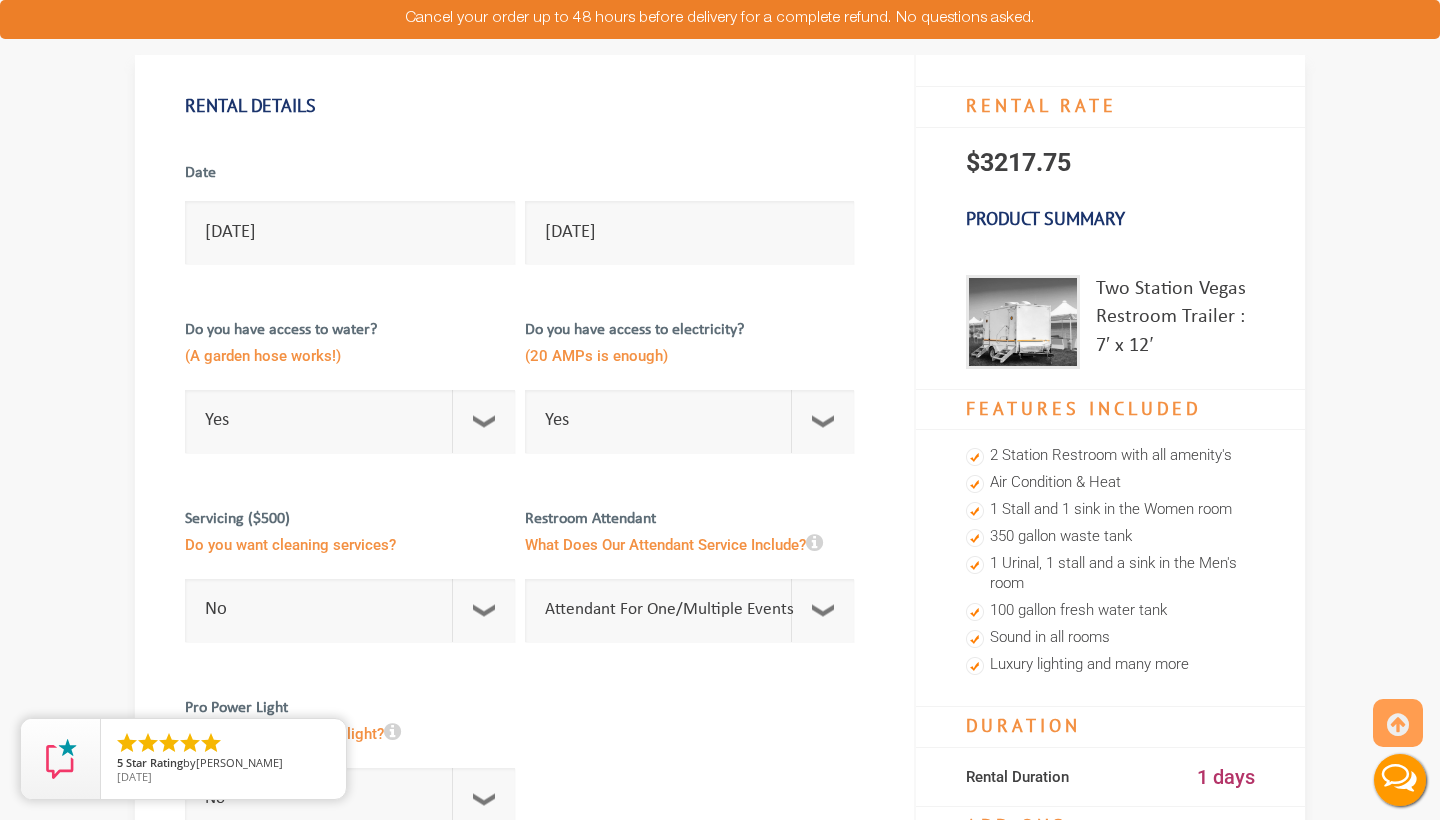 scroll, scrollTop: 37, scrollLeft: 0, axis: vertical 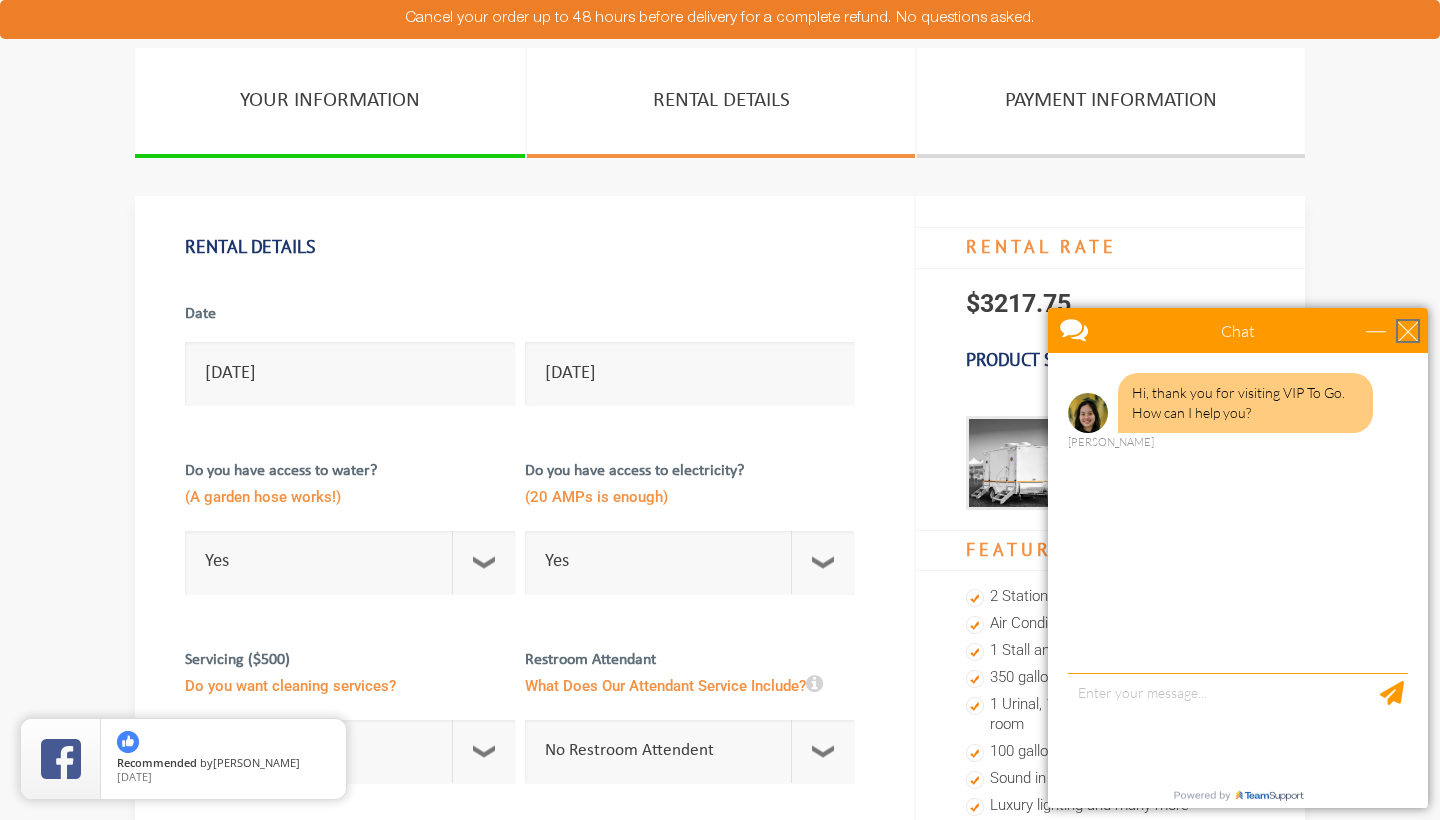 click at bounding box center (1408, 331) 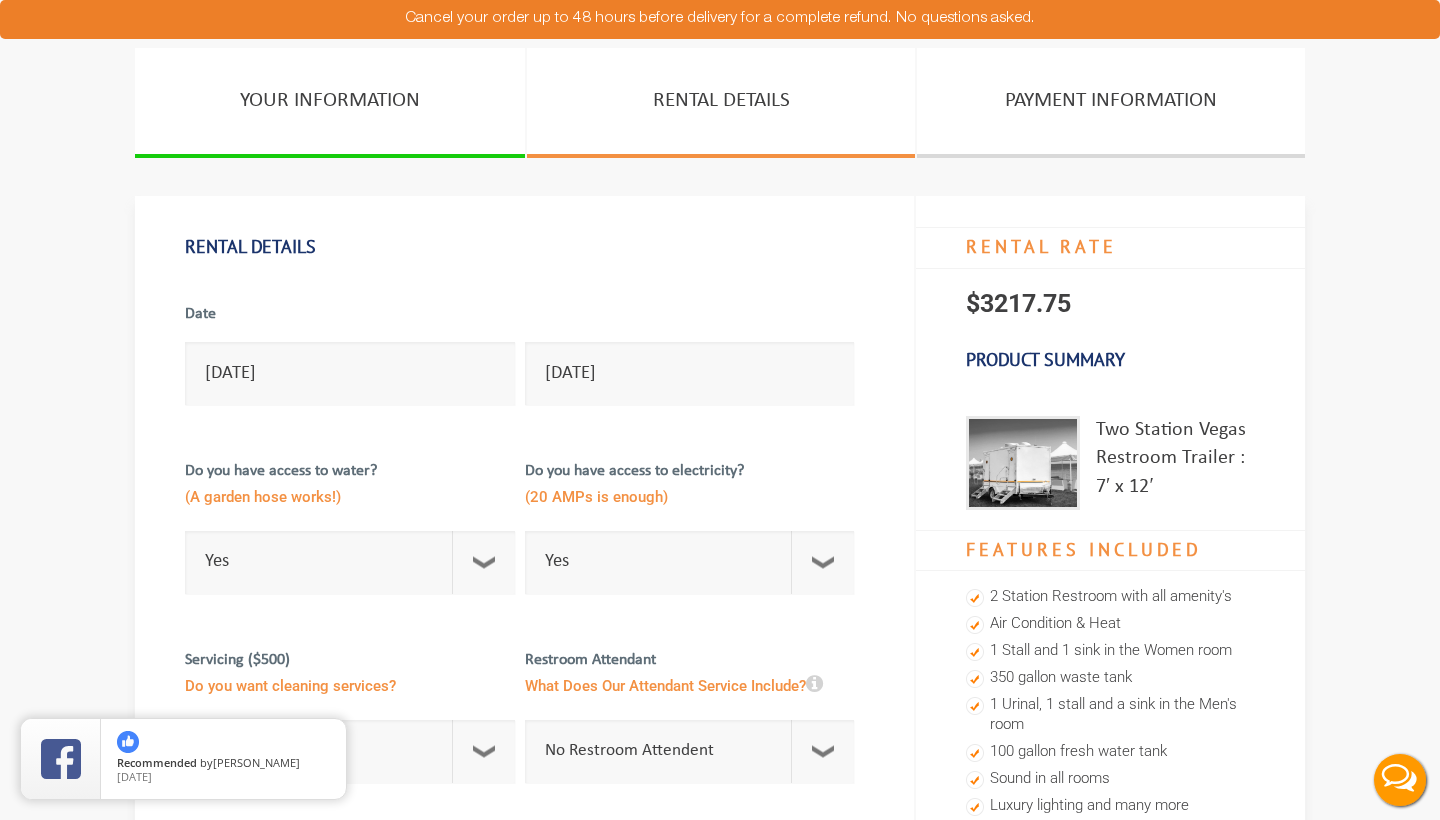 scroll, scrollTop: 0, scrollLeft: 0, axis: both 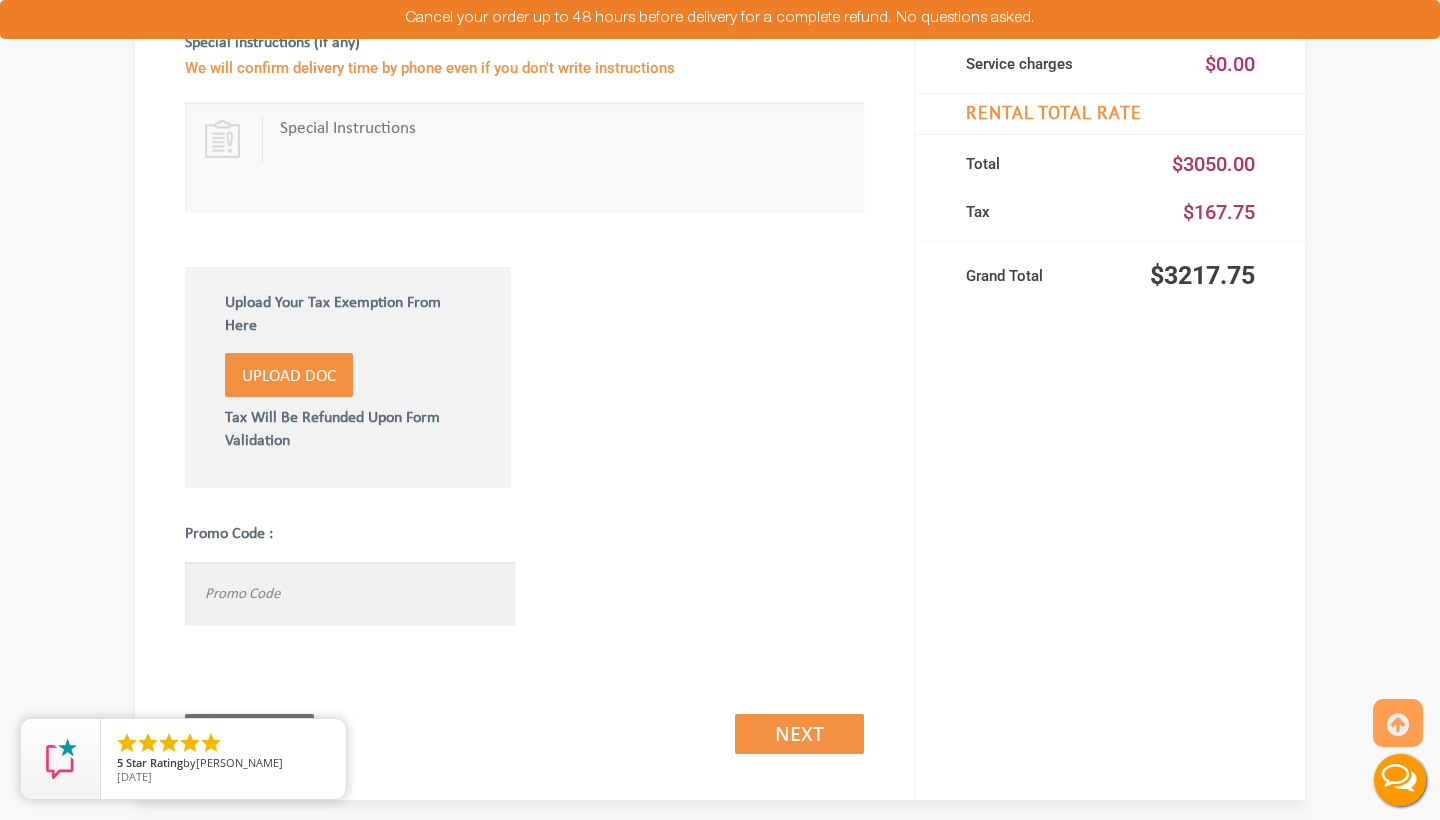 click at bounding box center (350, 593) 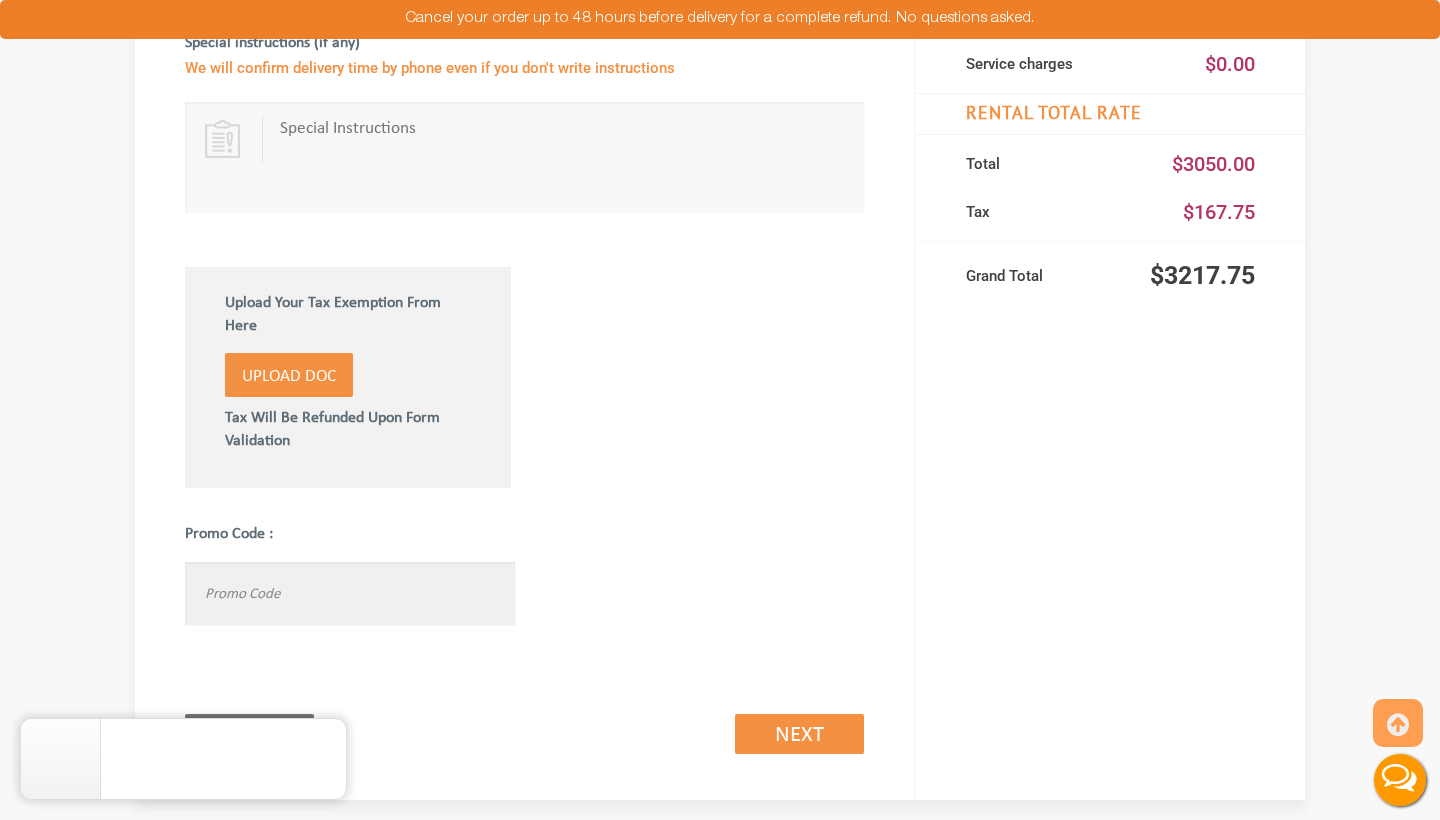 paste on "VIPTOGO5" 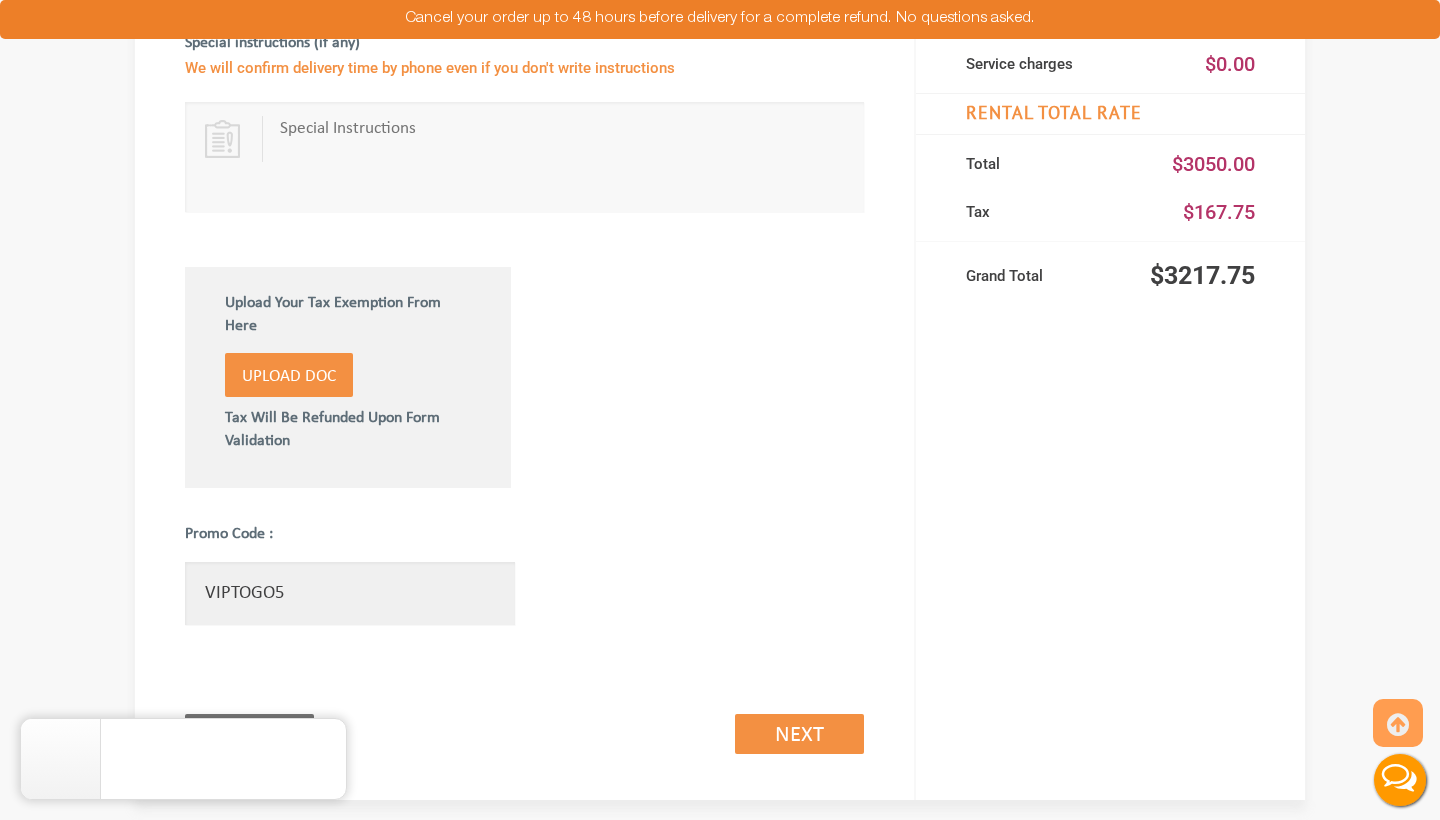 type on "VIPTOGO5" 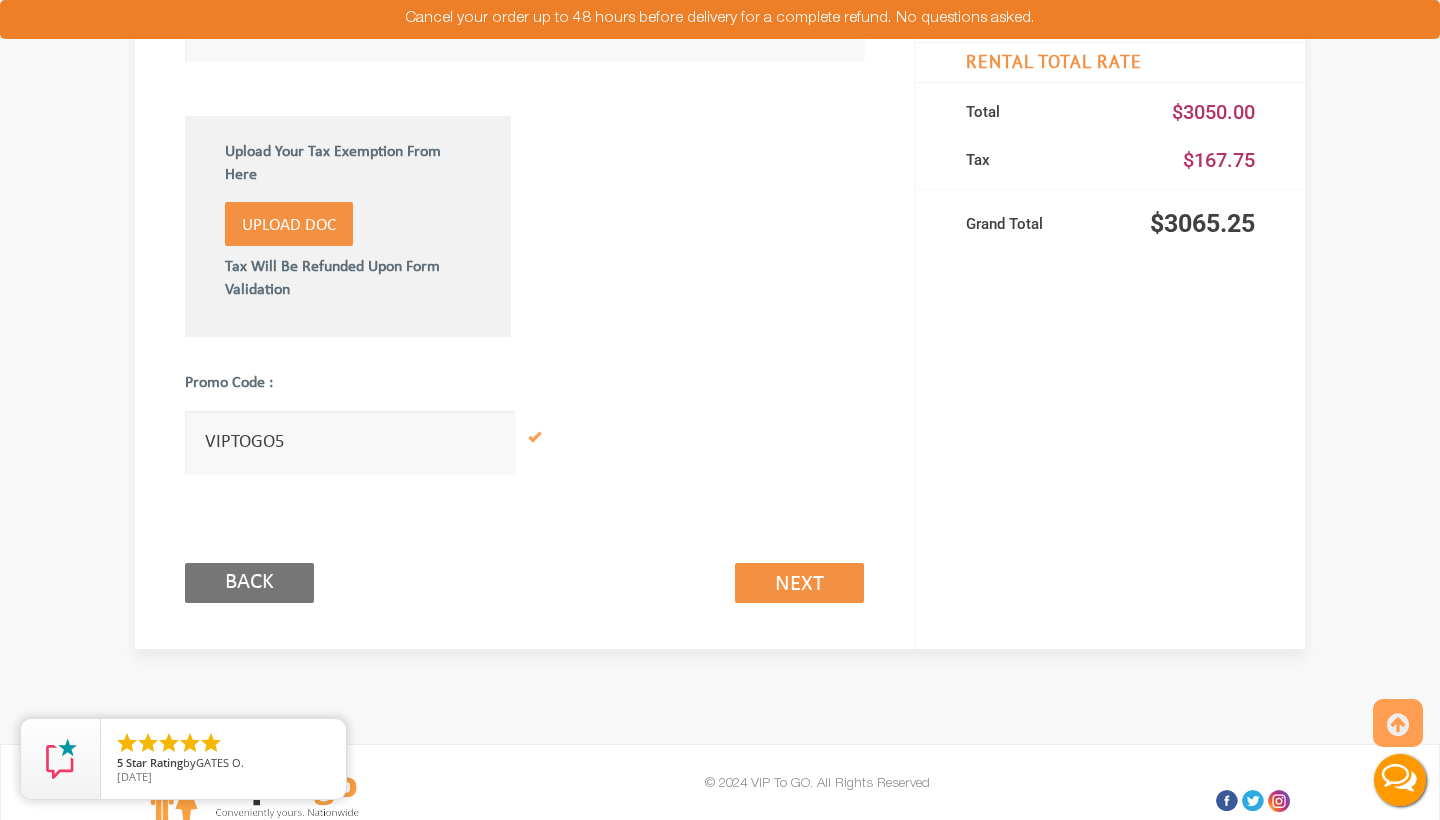 scroll, scrollTop: 1168, scrollLeft: 0, axis: vertical 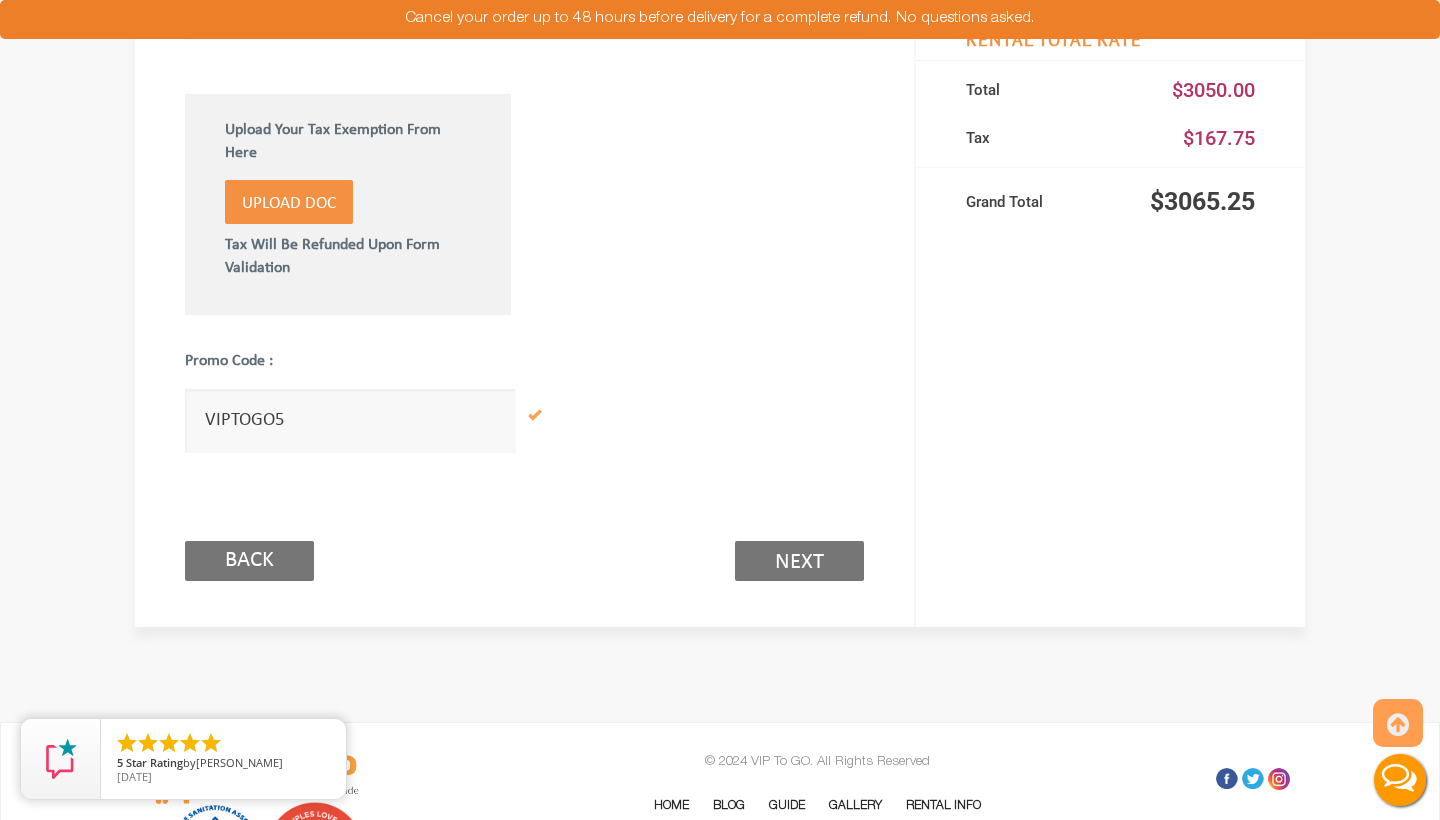 click on "Next (2/3)" at bounding box center [799, 561] 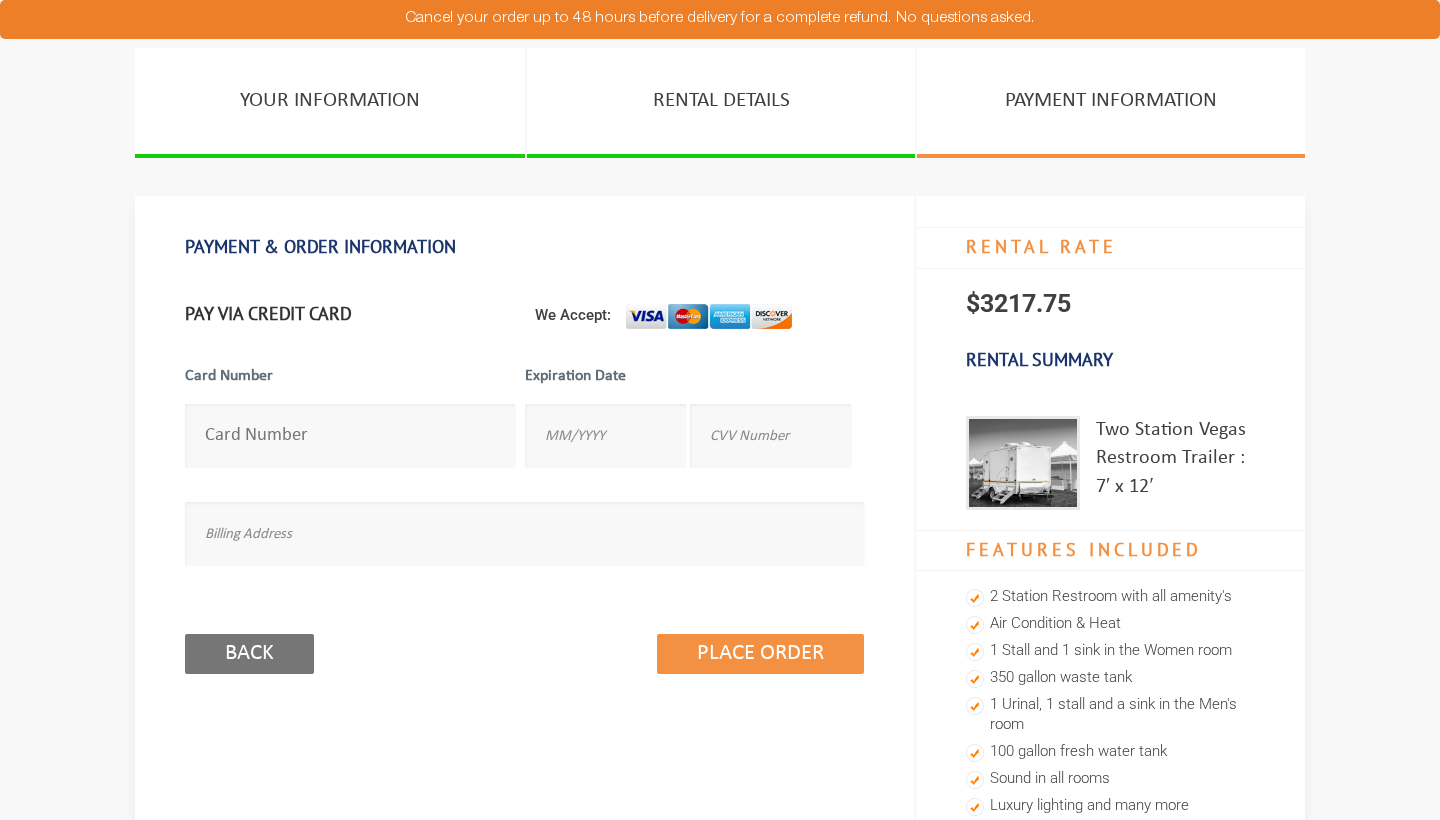 scroll, scrollTop: 0, scrollLeft: 0, axis: both 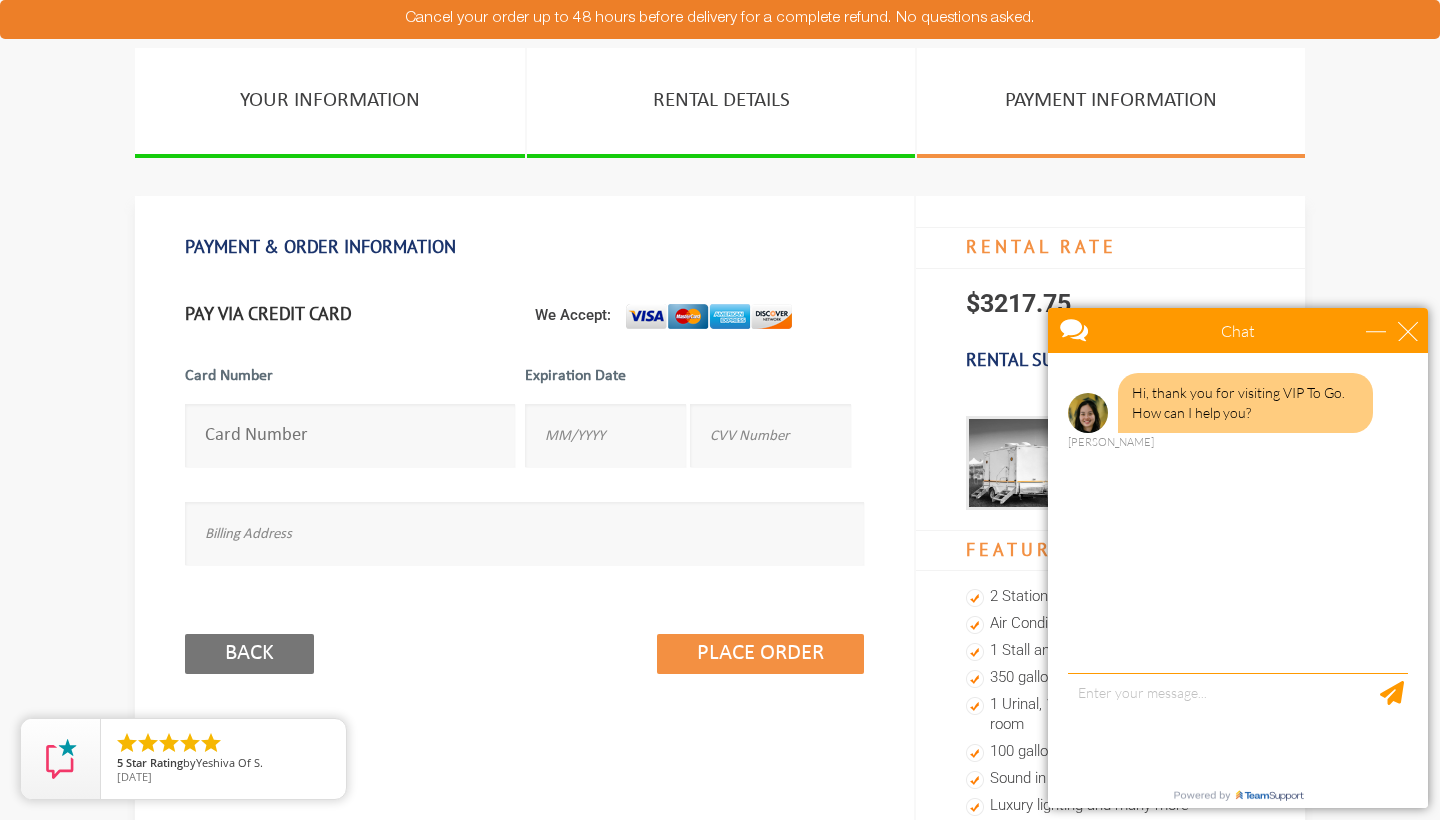 click at bounding box center [350, 435] 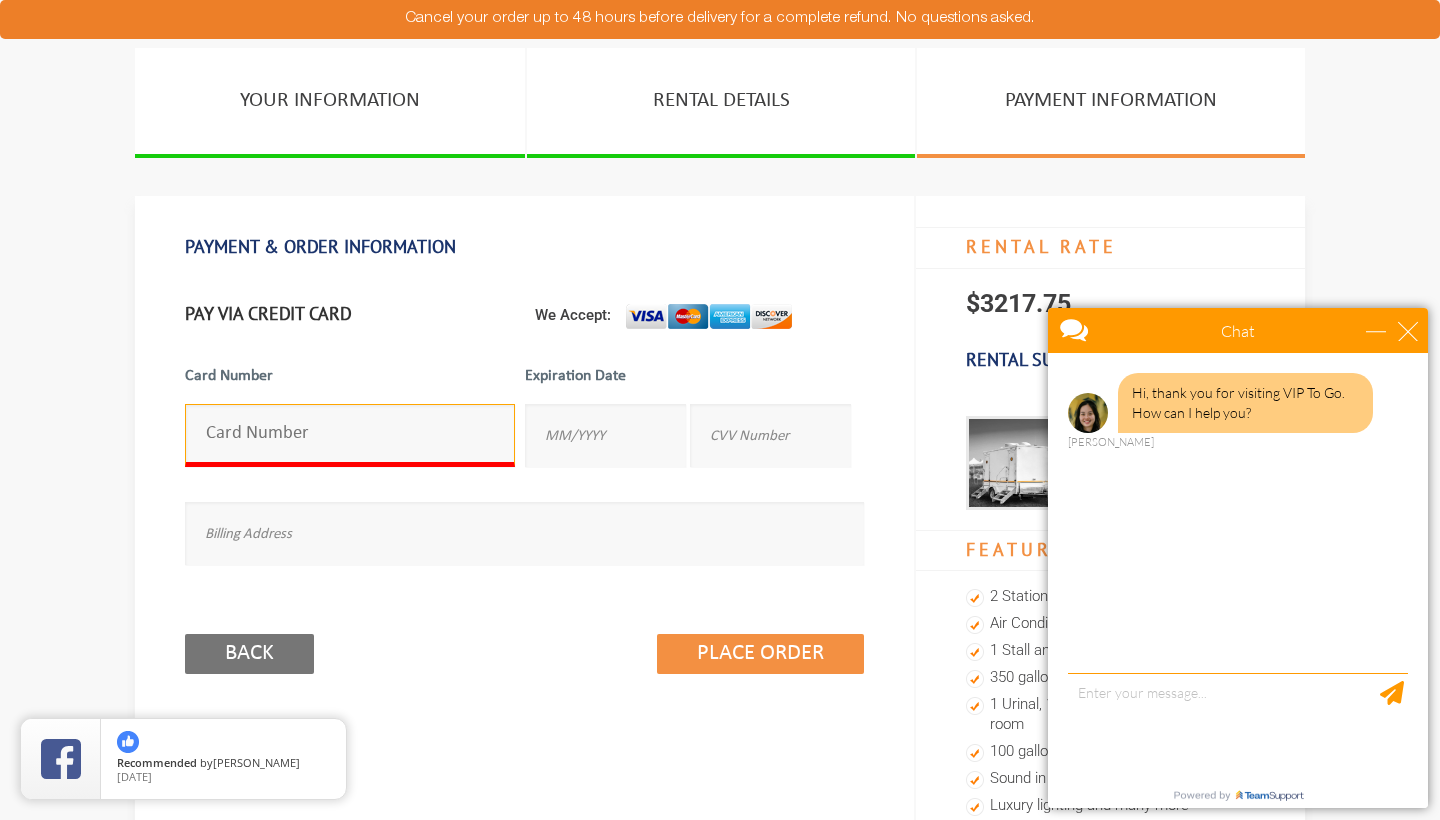 type on "[CREDIT_CARD_NUMBER]" 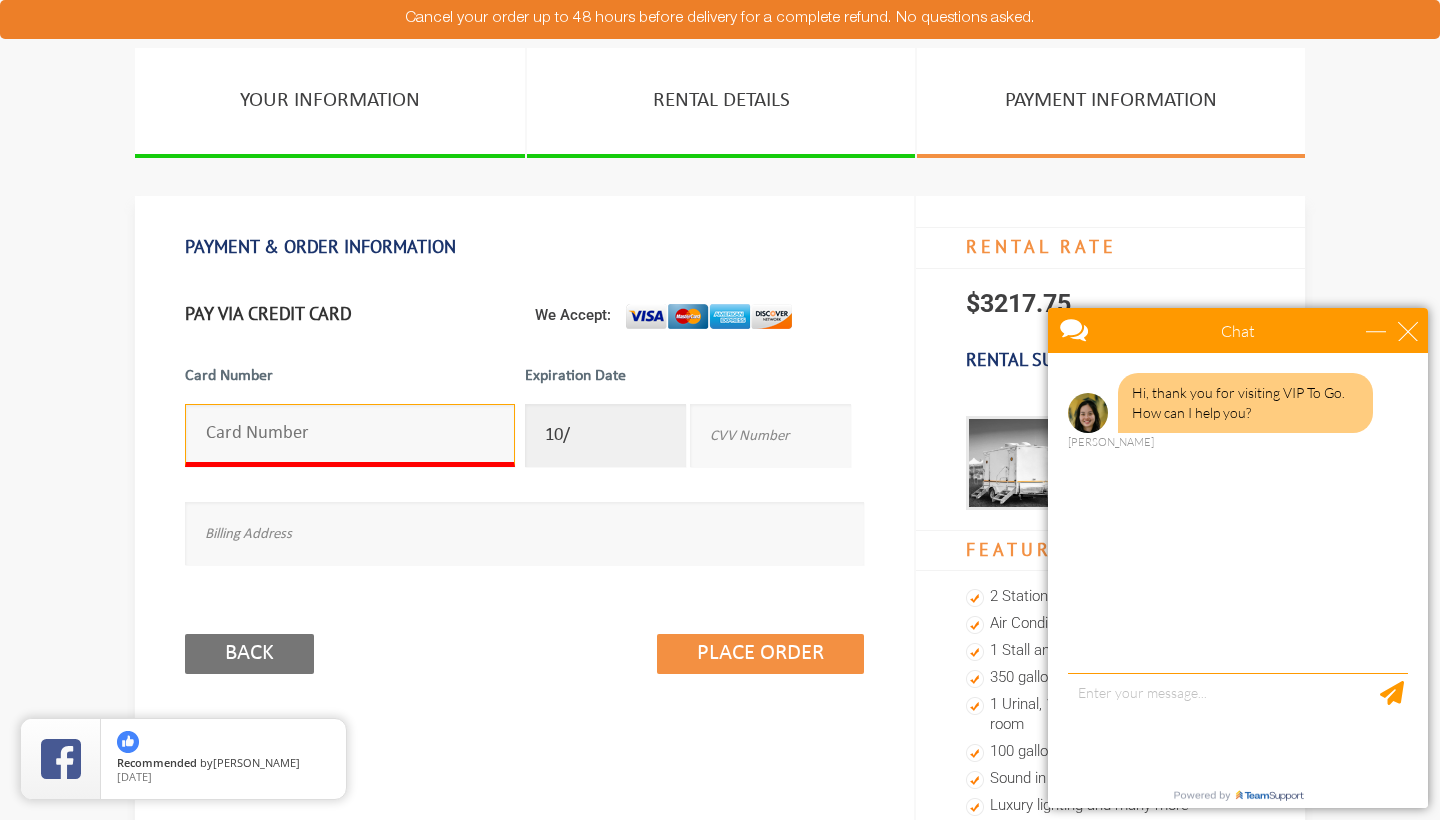 type on "10/2029" 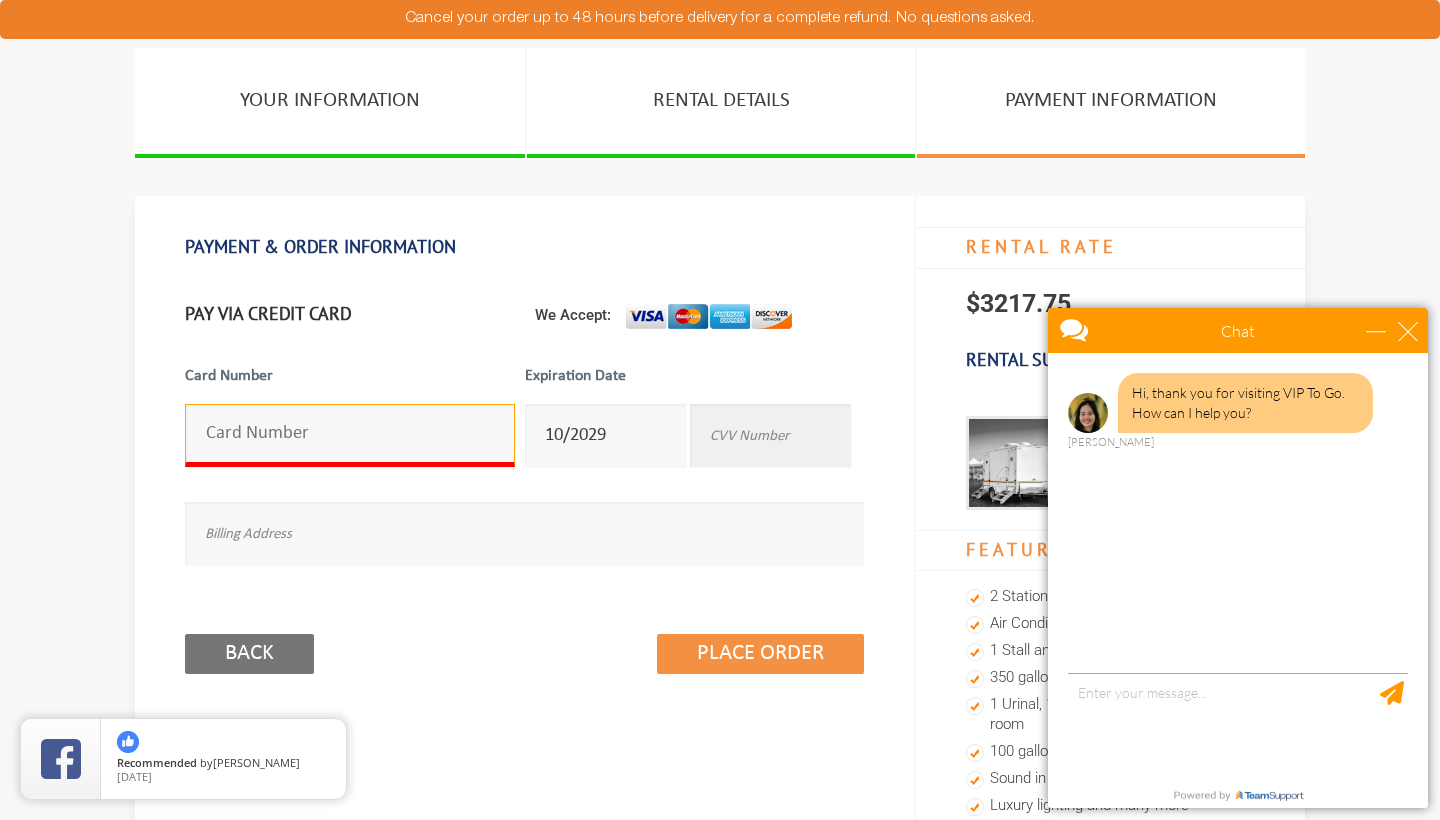 type on "3394" 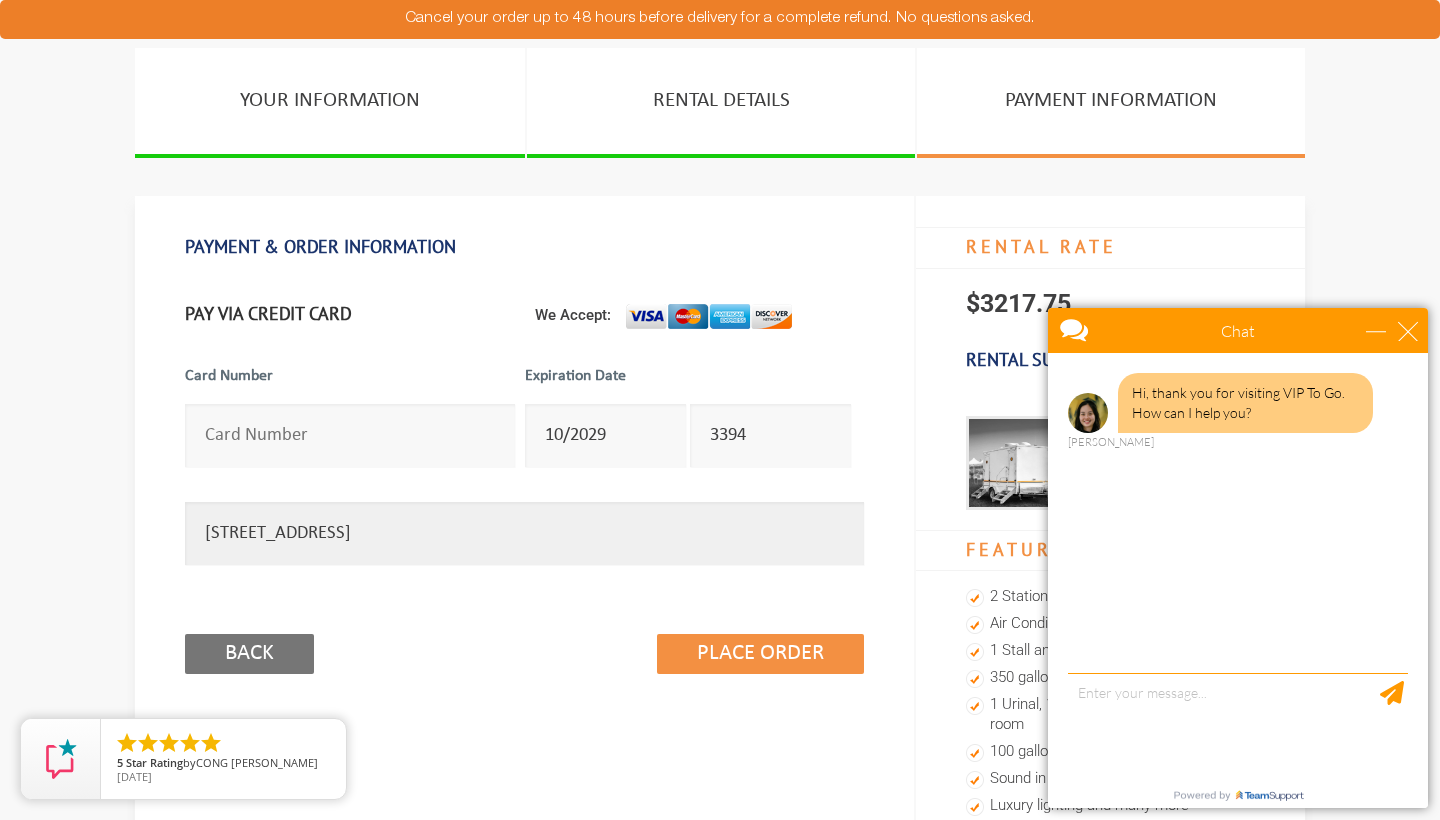 type on "1943 West Martintown Rd, North Augusta, SC 29860" 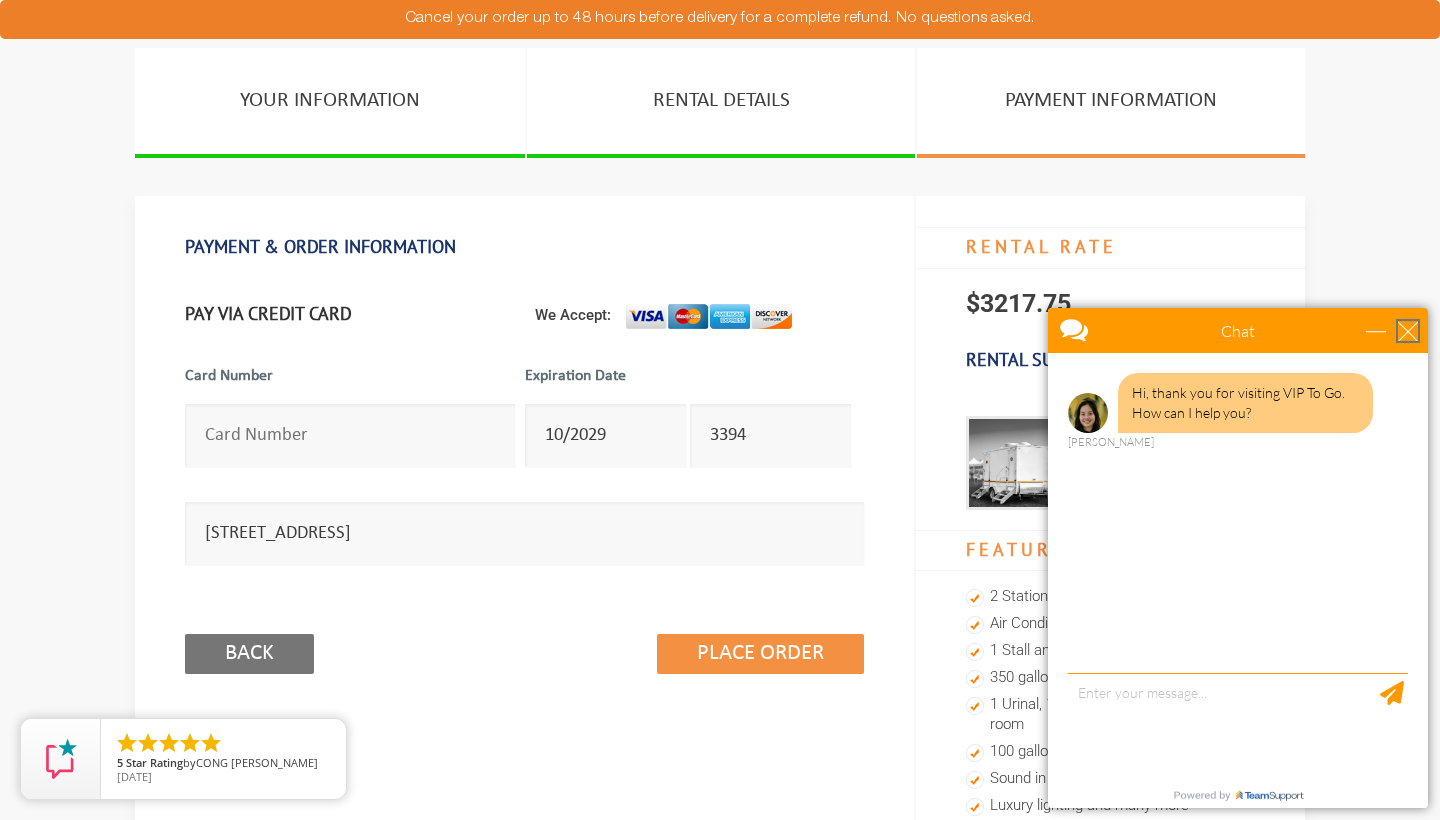 click at bounding box center (1408, 331) 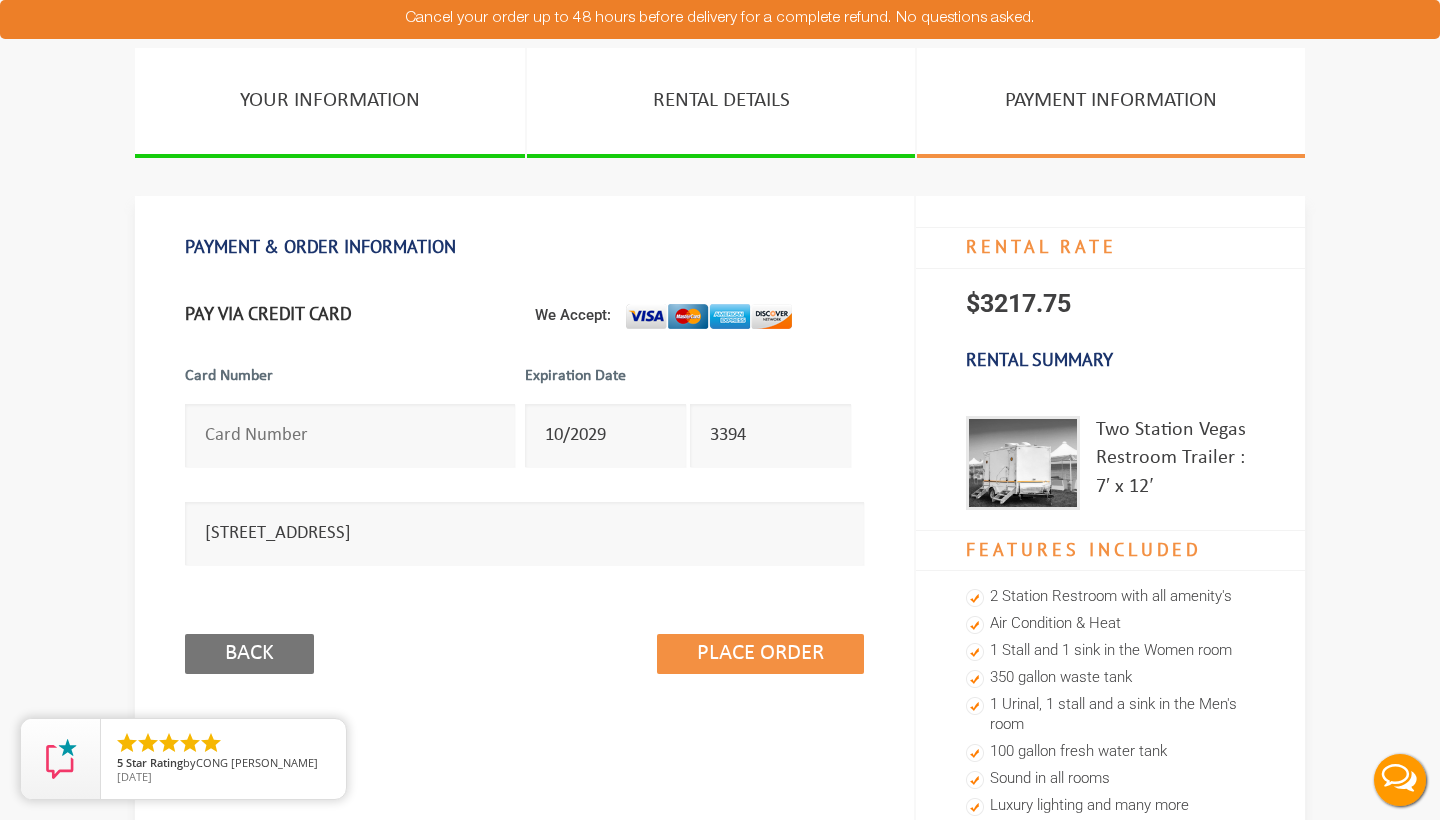 scroll, scrollTop: 0, scrollLeft: 0, axis: both 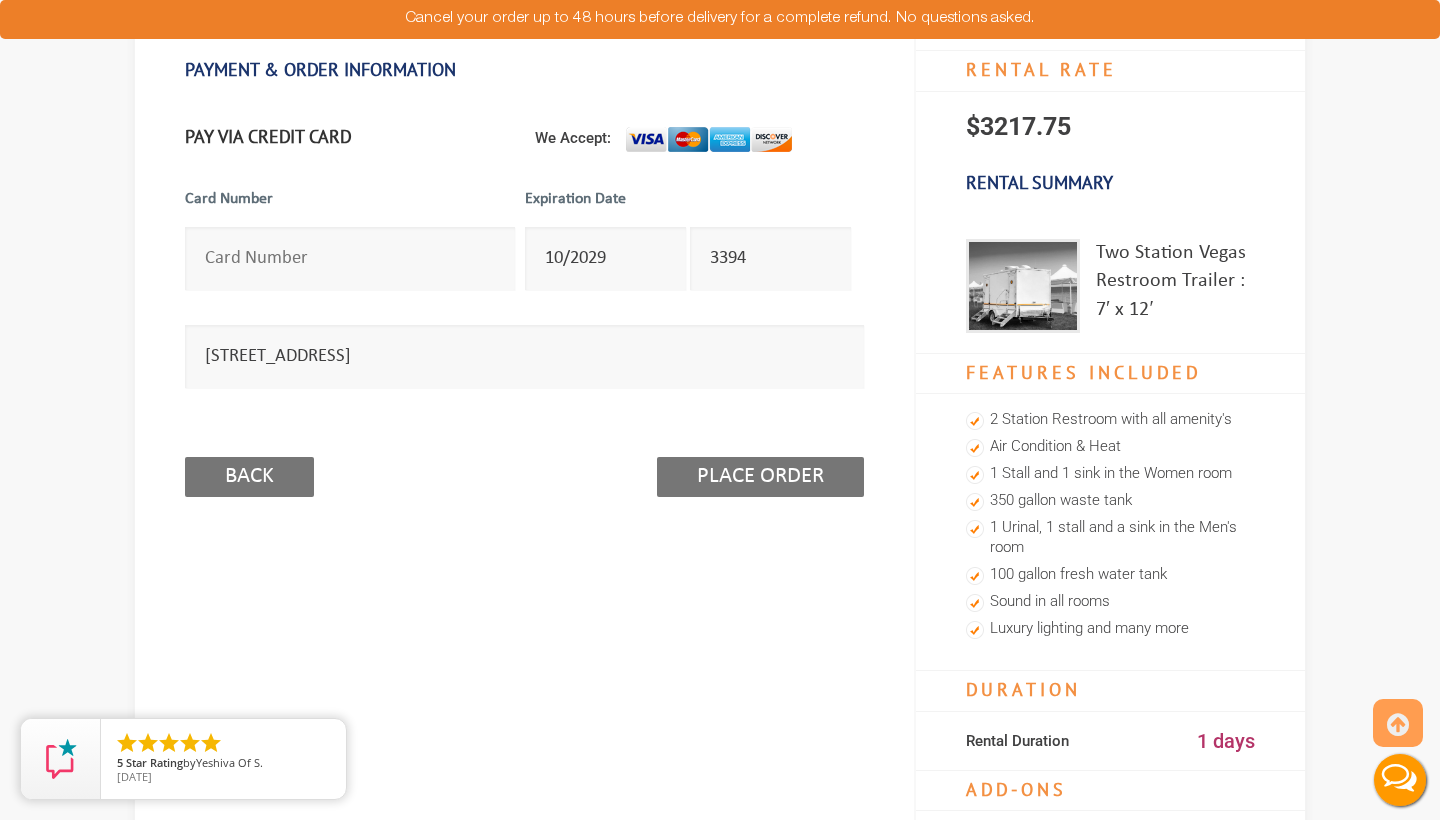 click on "Place Order" at bounding box center (760, 477) 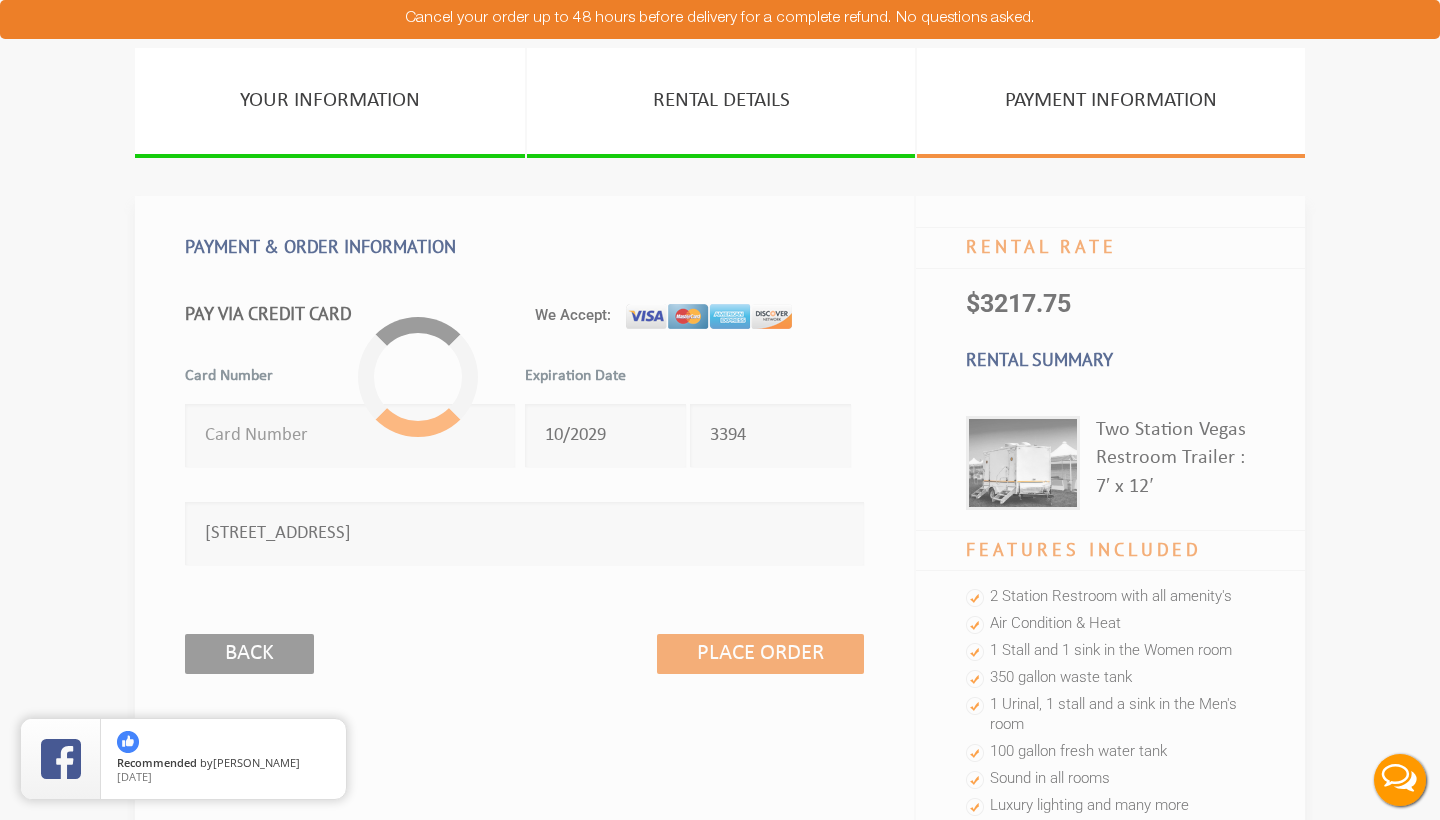 scroll, scrollTop: 0, scrollLeft: 0, axis: both 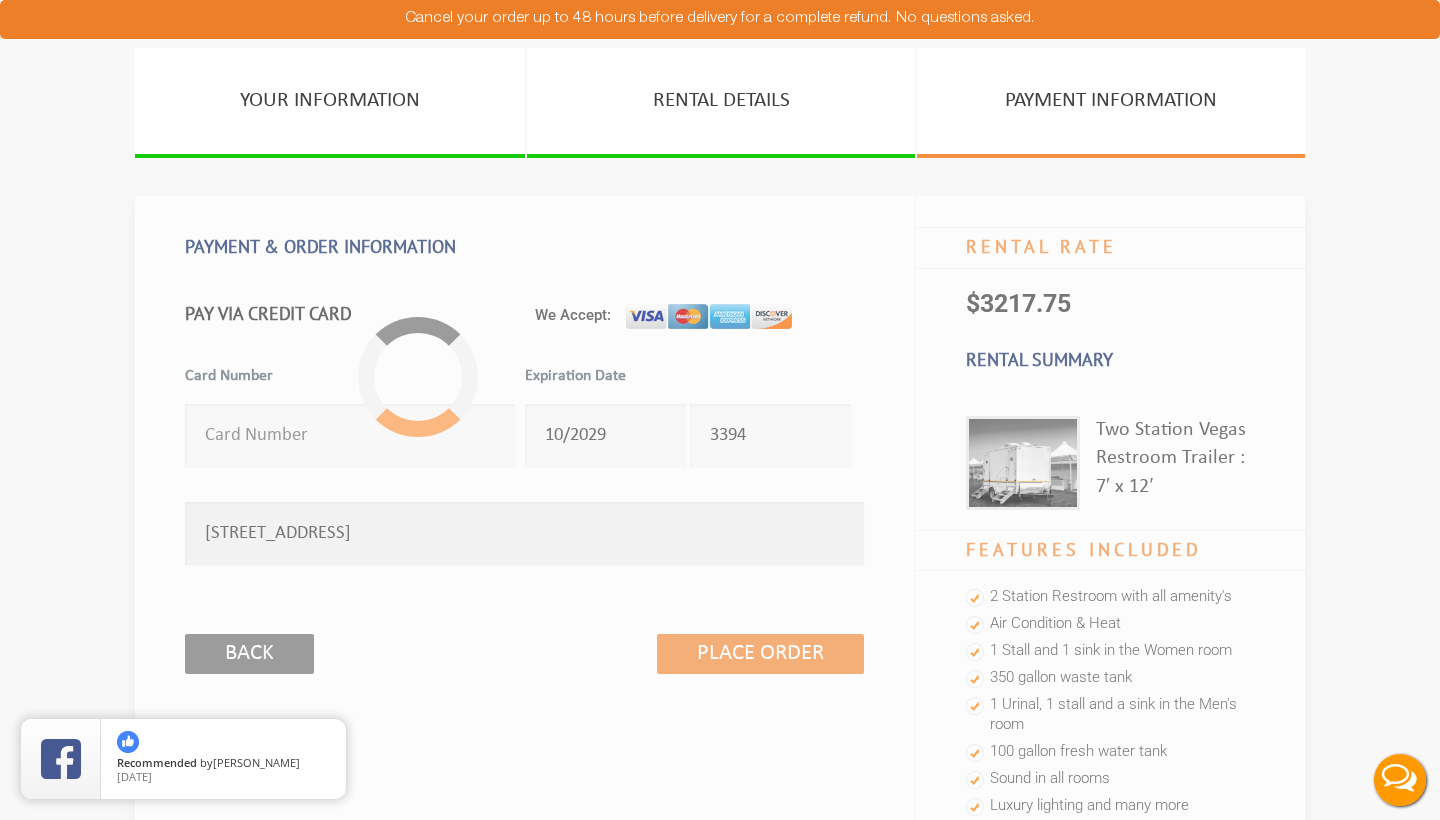 click on "1943 West Martintown Rd, North Augusta, SC 29860" at bounding box center (524, 533) 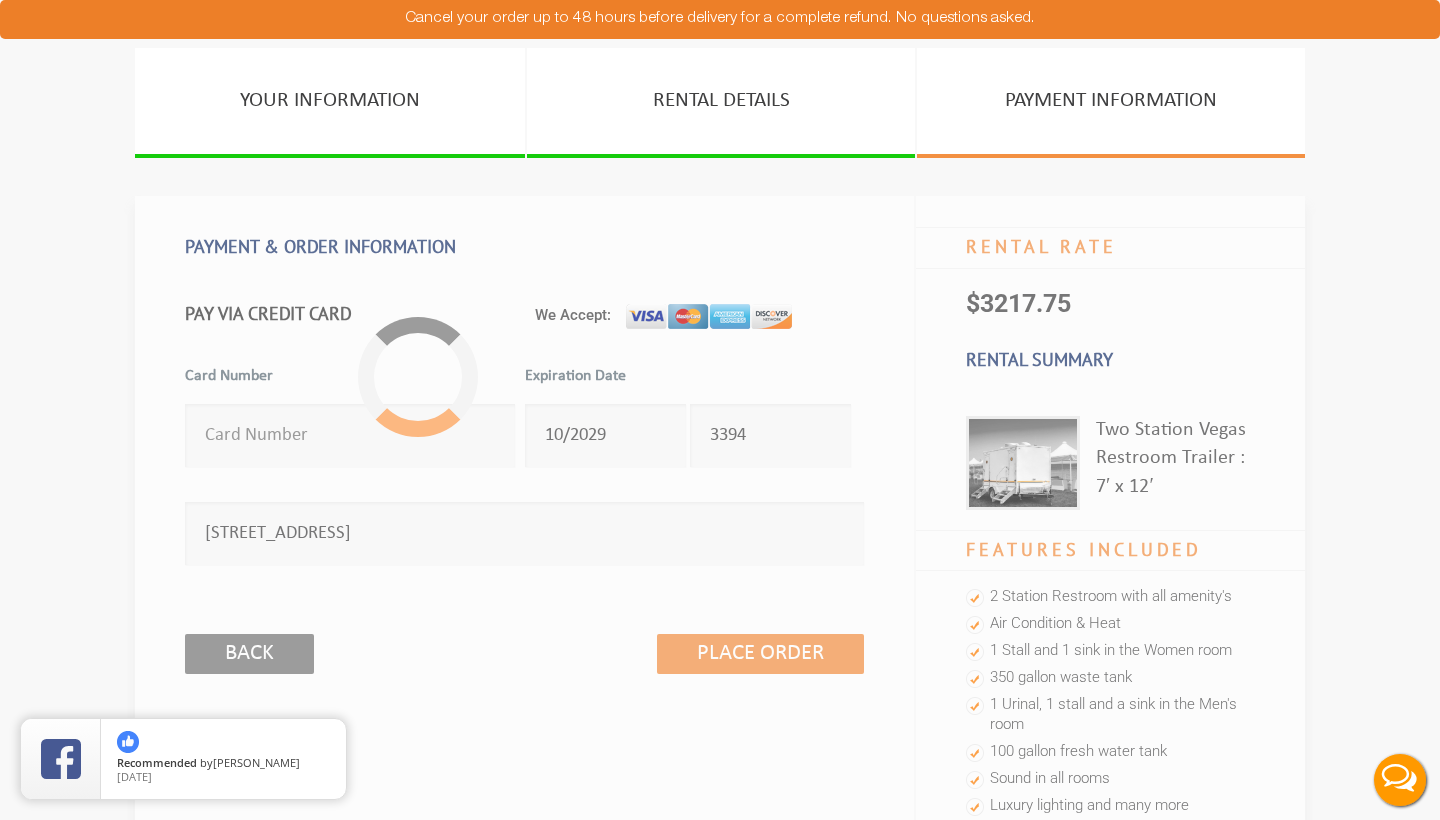 click on "Place Order
Back" at bounding box center [524, 629] 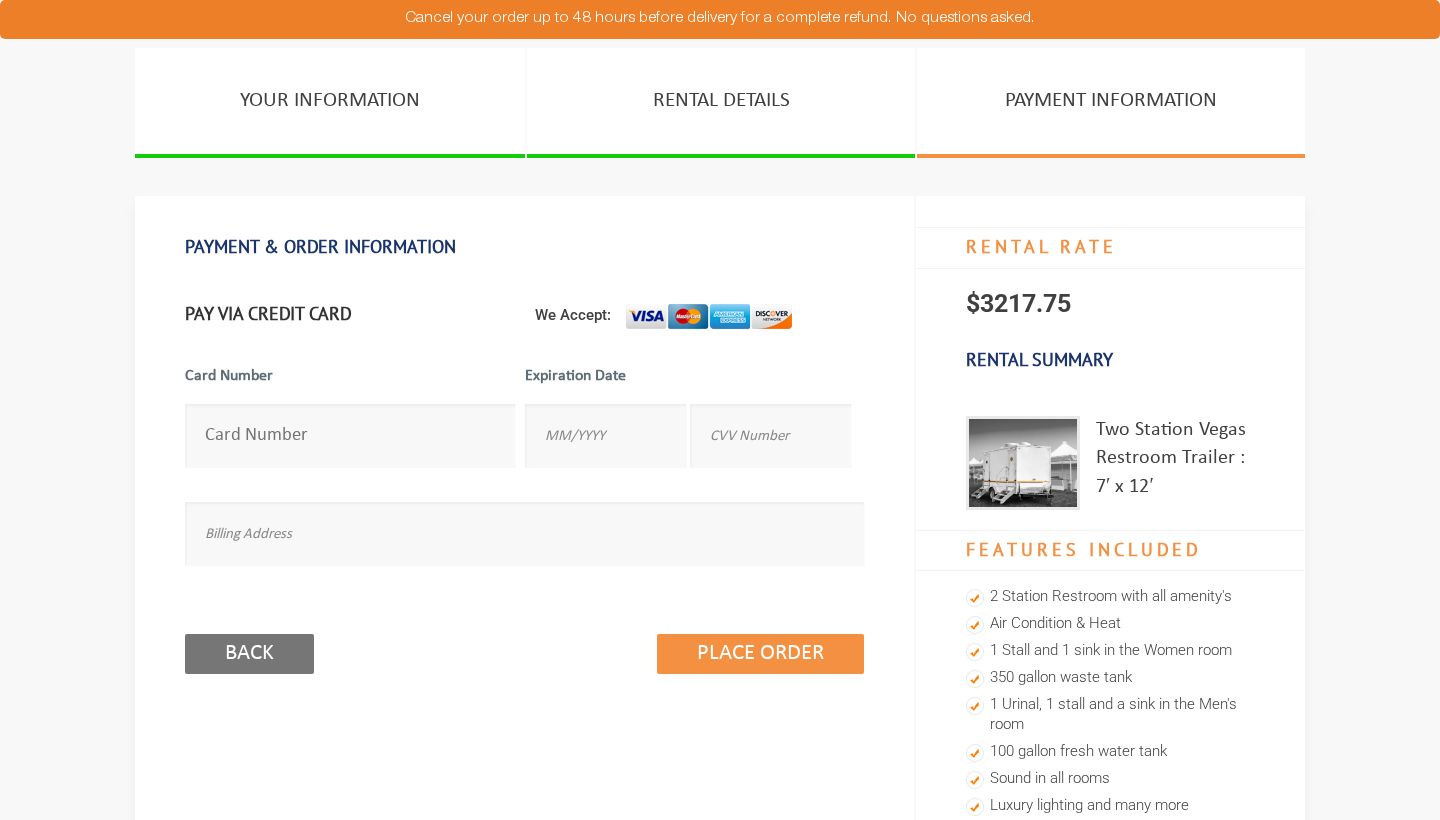 scroll, scrollTop: 0, scrollLeft: 0, axis: both 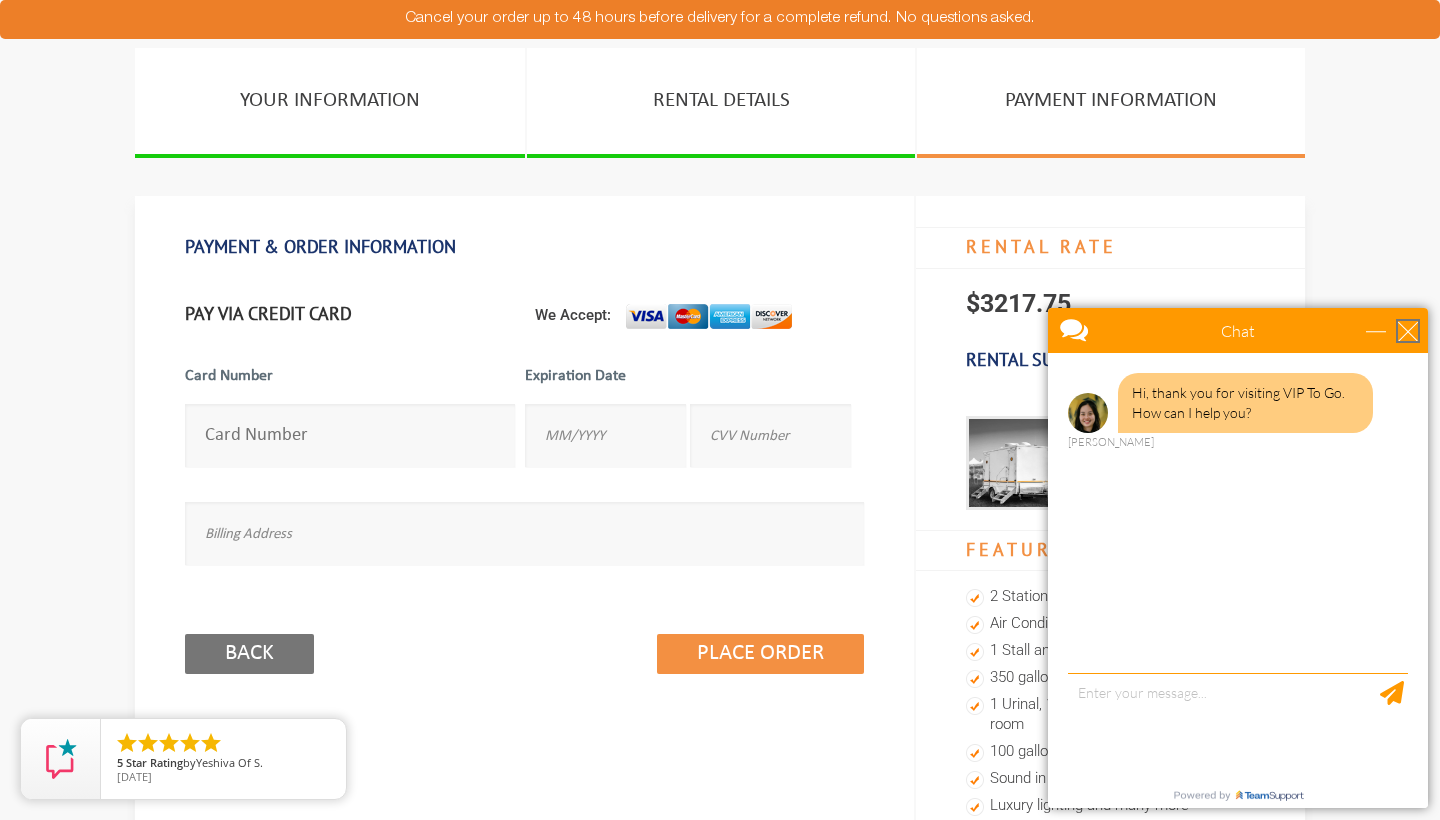 click at bounding box center (1408, 331) 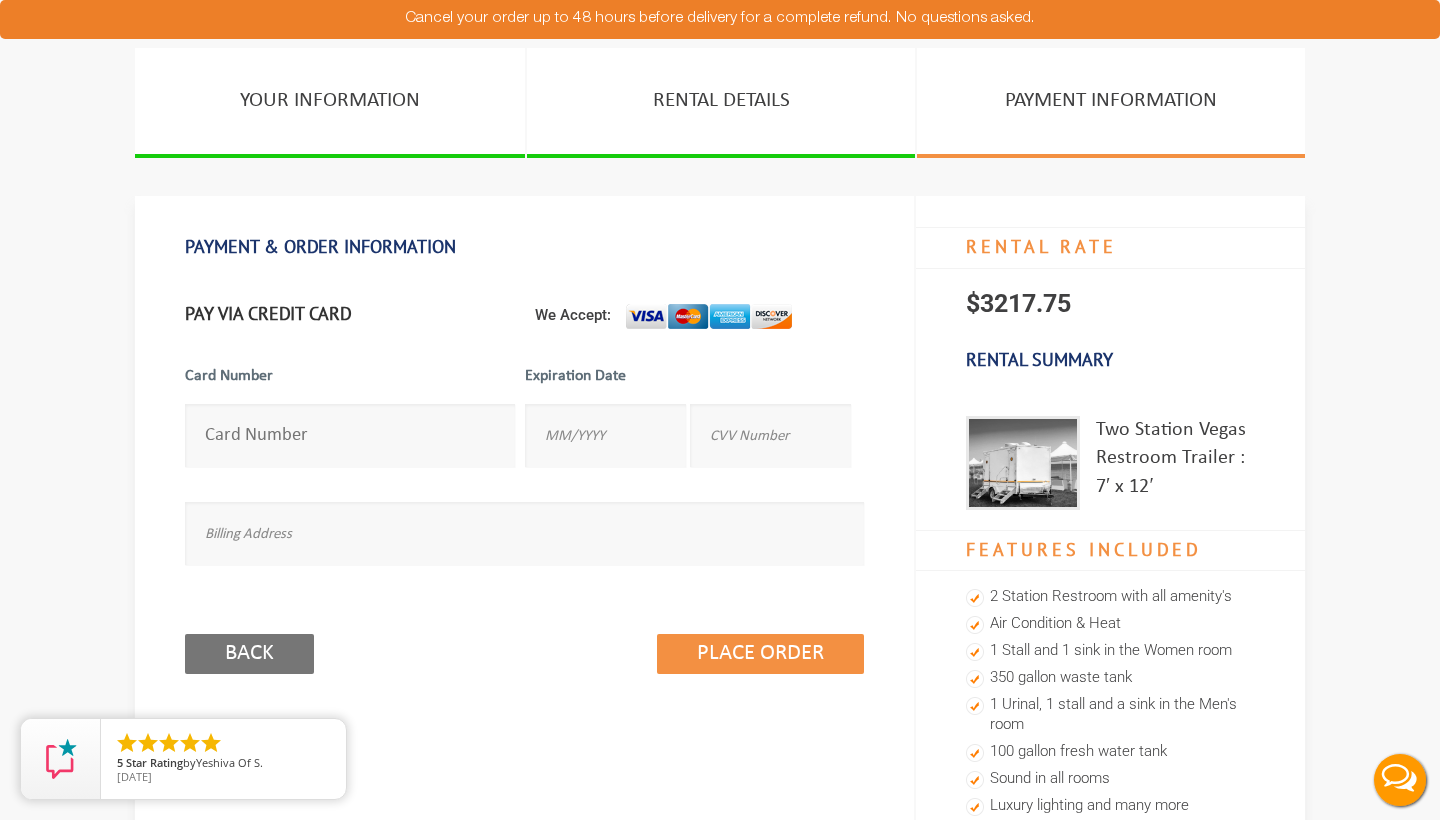 scroll, scrollTop: 0, scrollLeft: 0, axis: both 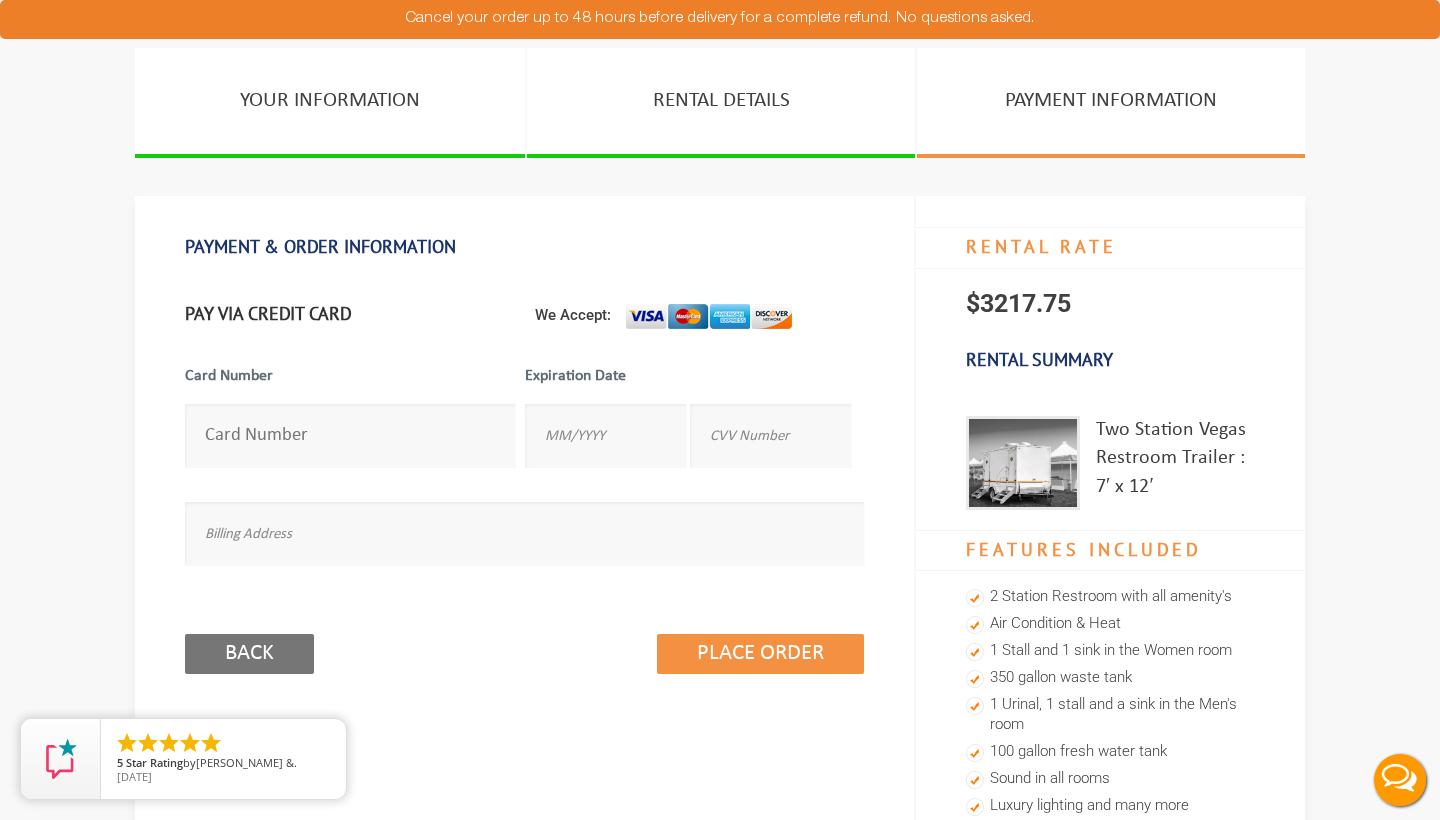 click at bounding box center [350, 435] 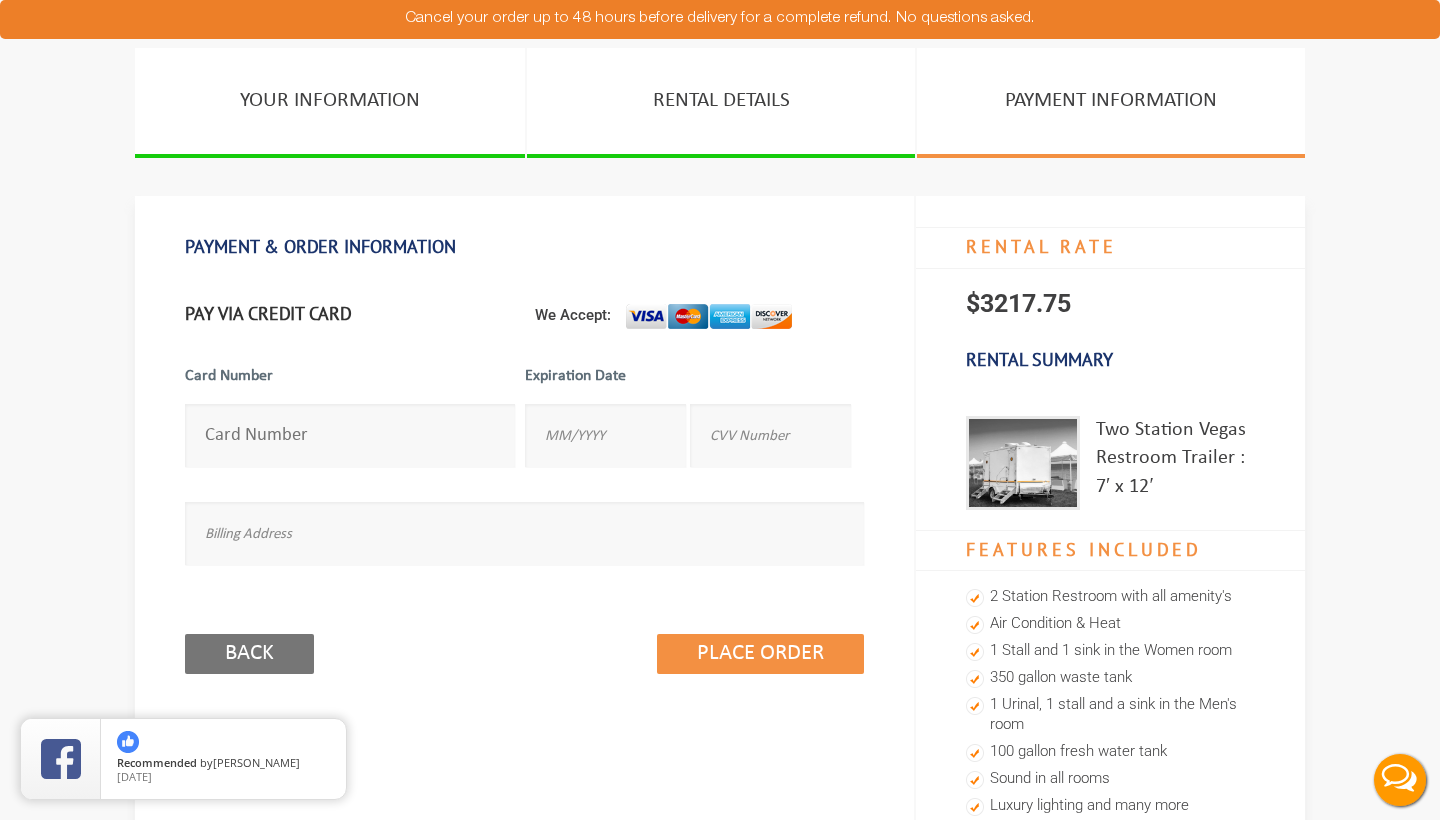 type on "[CREDIT_CARD_NUMBER]" 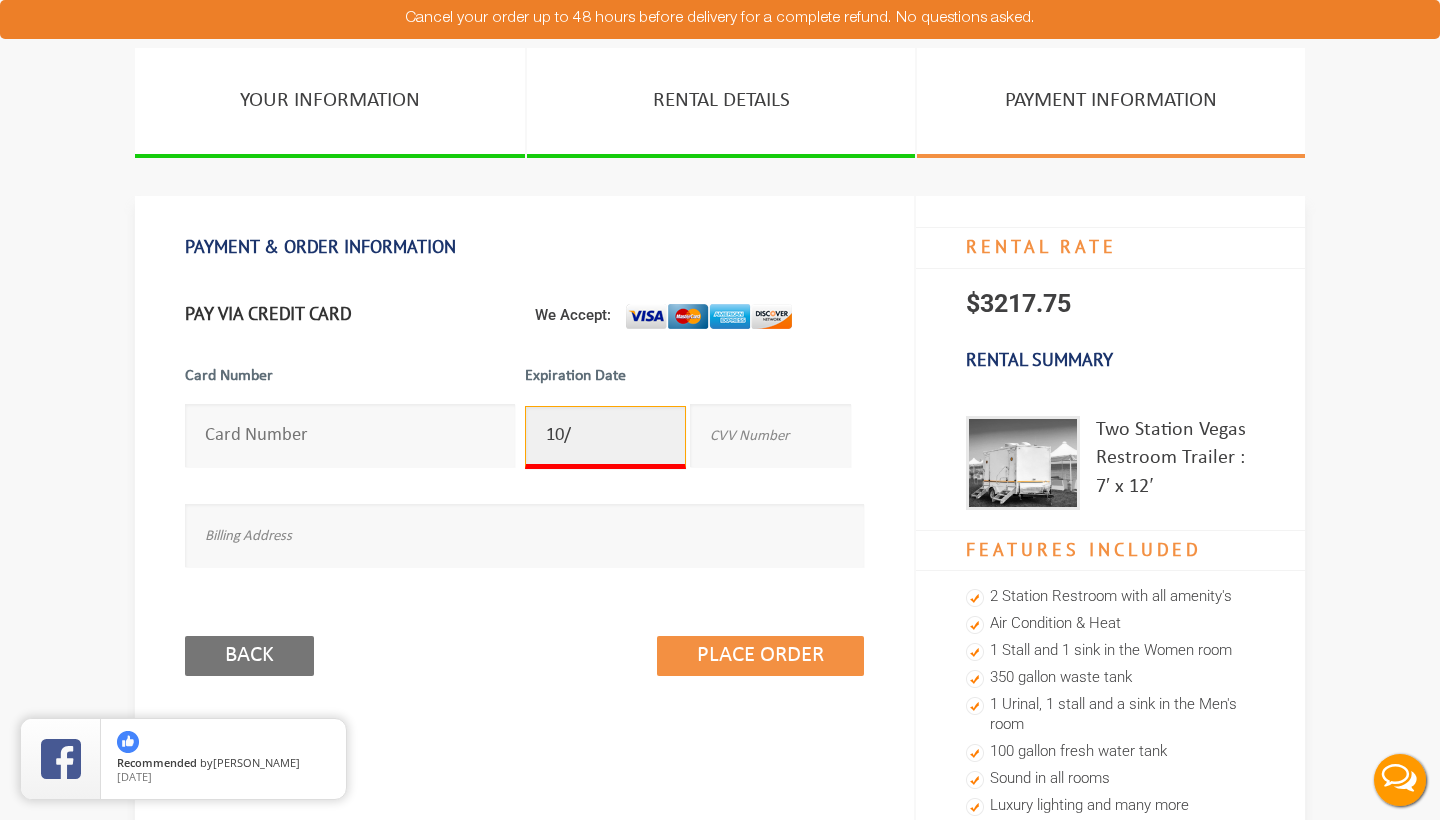 type on "10/2029" 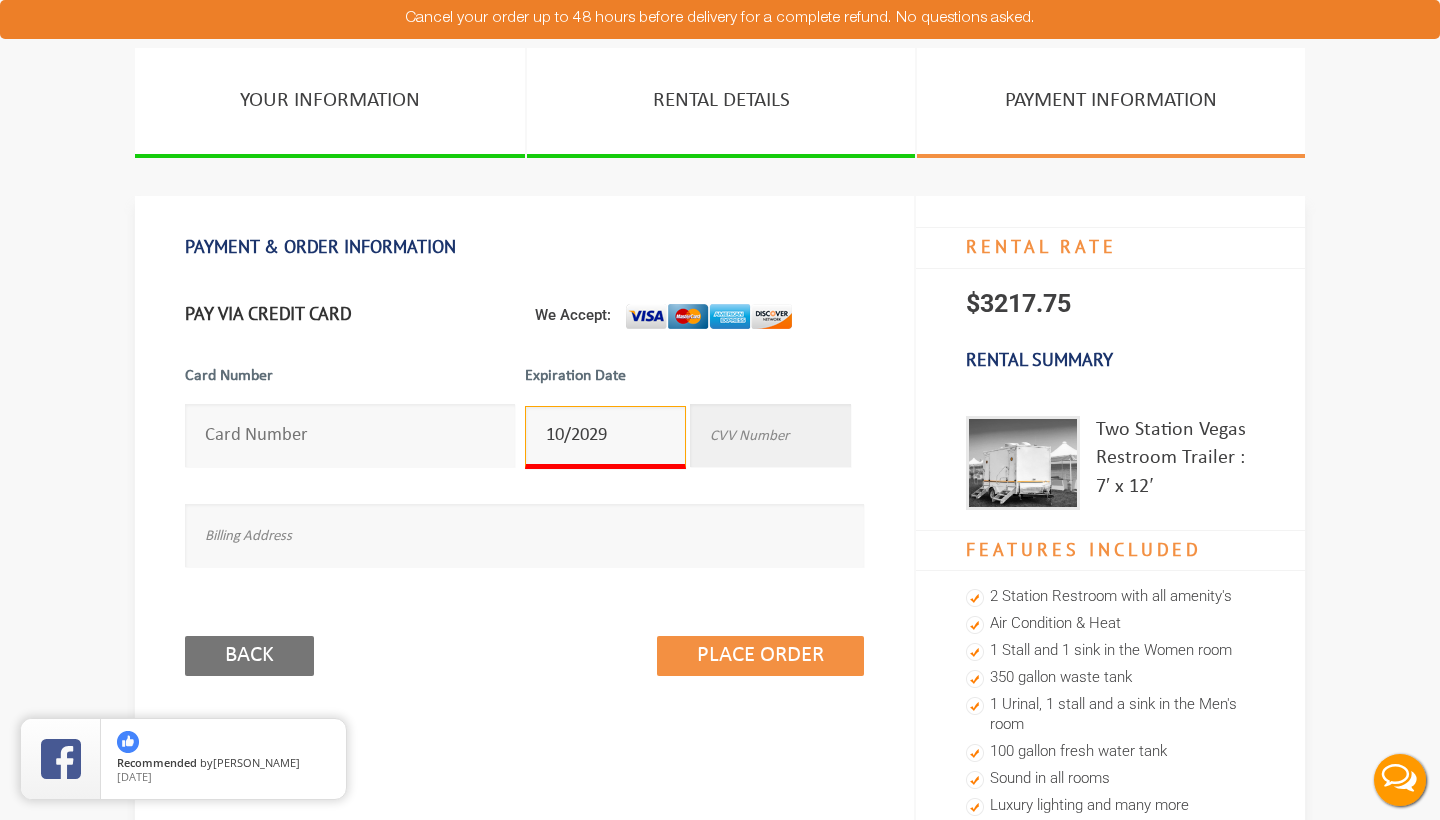 type on "3394" 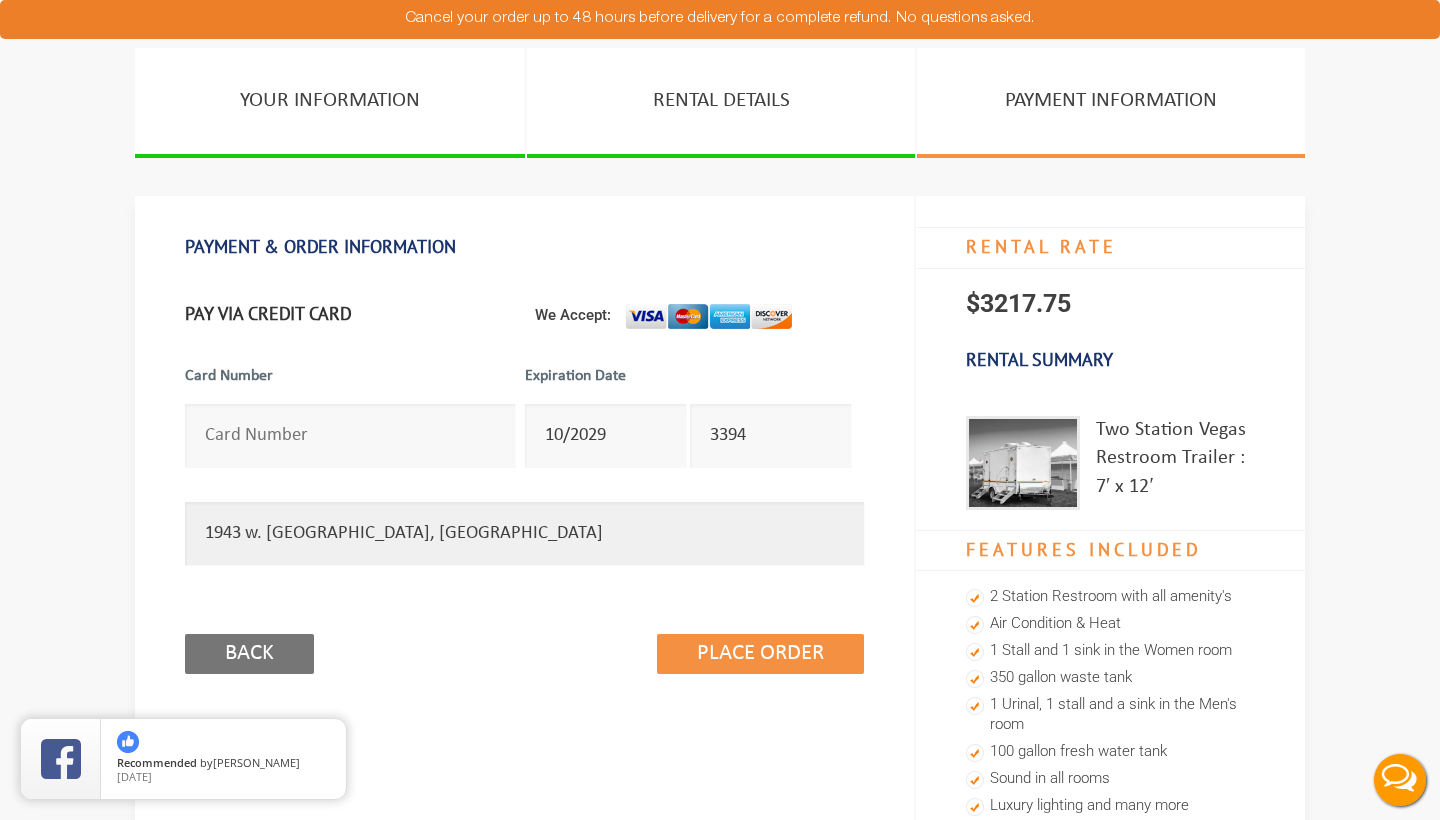 click on "1943 w. [GEOGRAPHIC_DATA], [GEOGRAPHIC_DATA]" at bounding box center (524, 533) 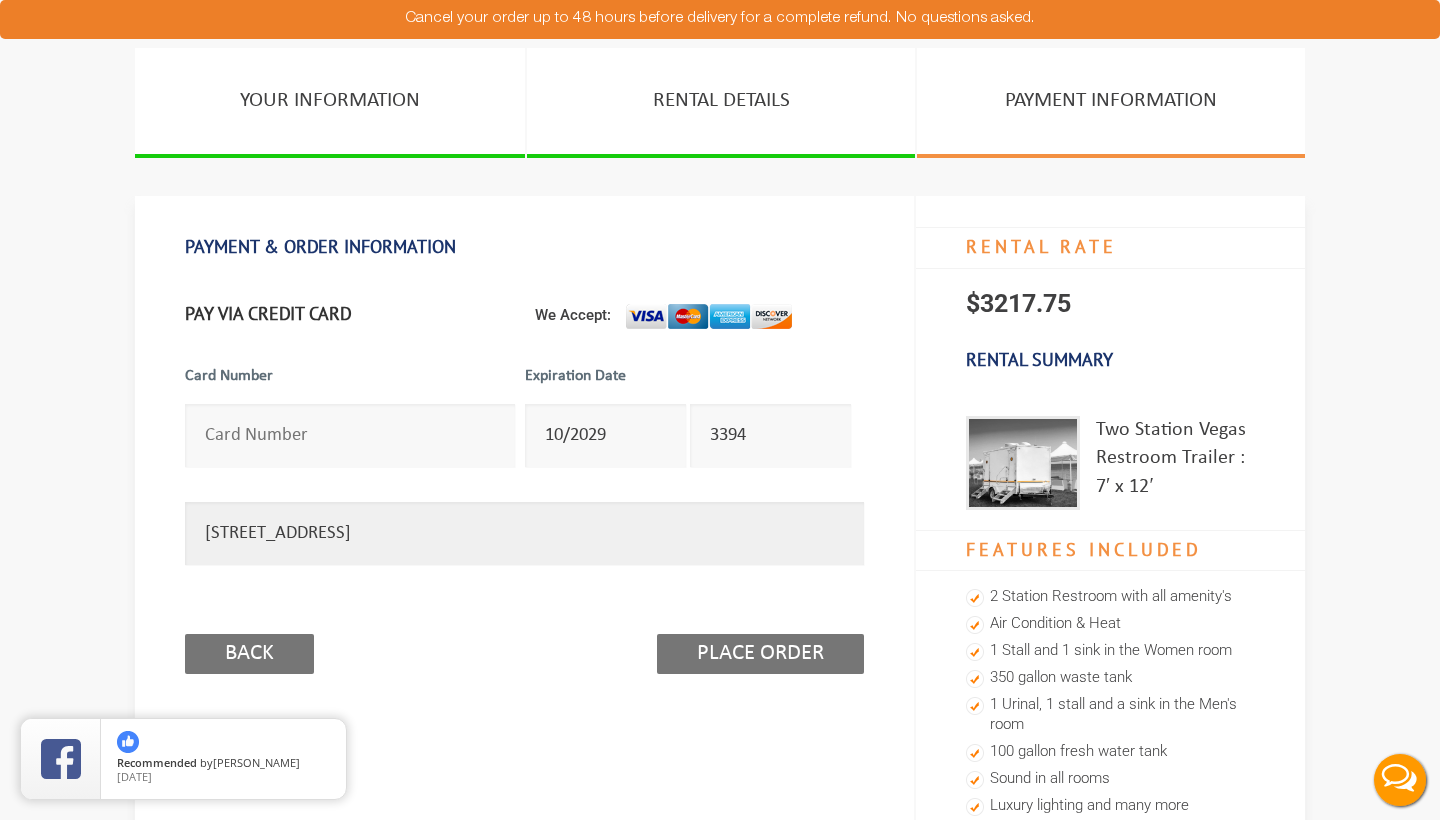 type on "[STREET_ADDRESS]" 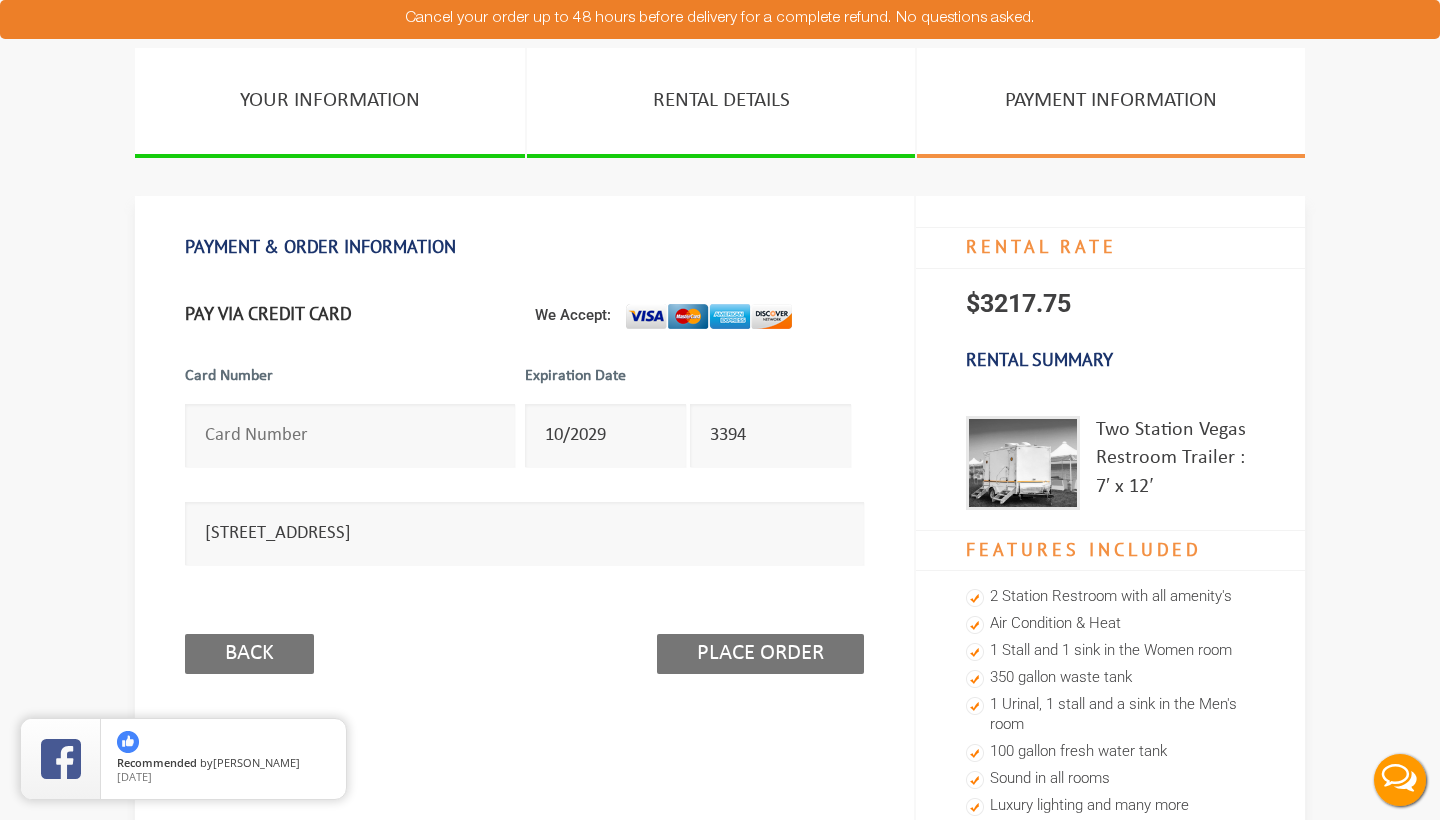click on "Place Order" at bounding box center [760, 654] 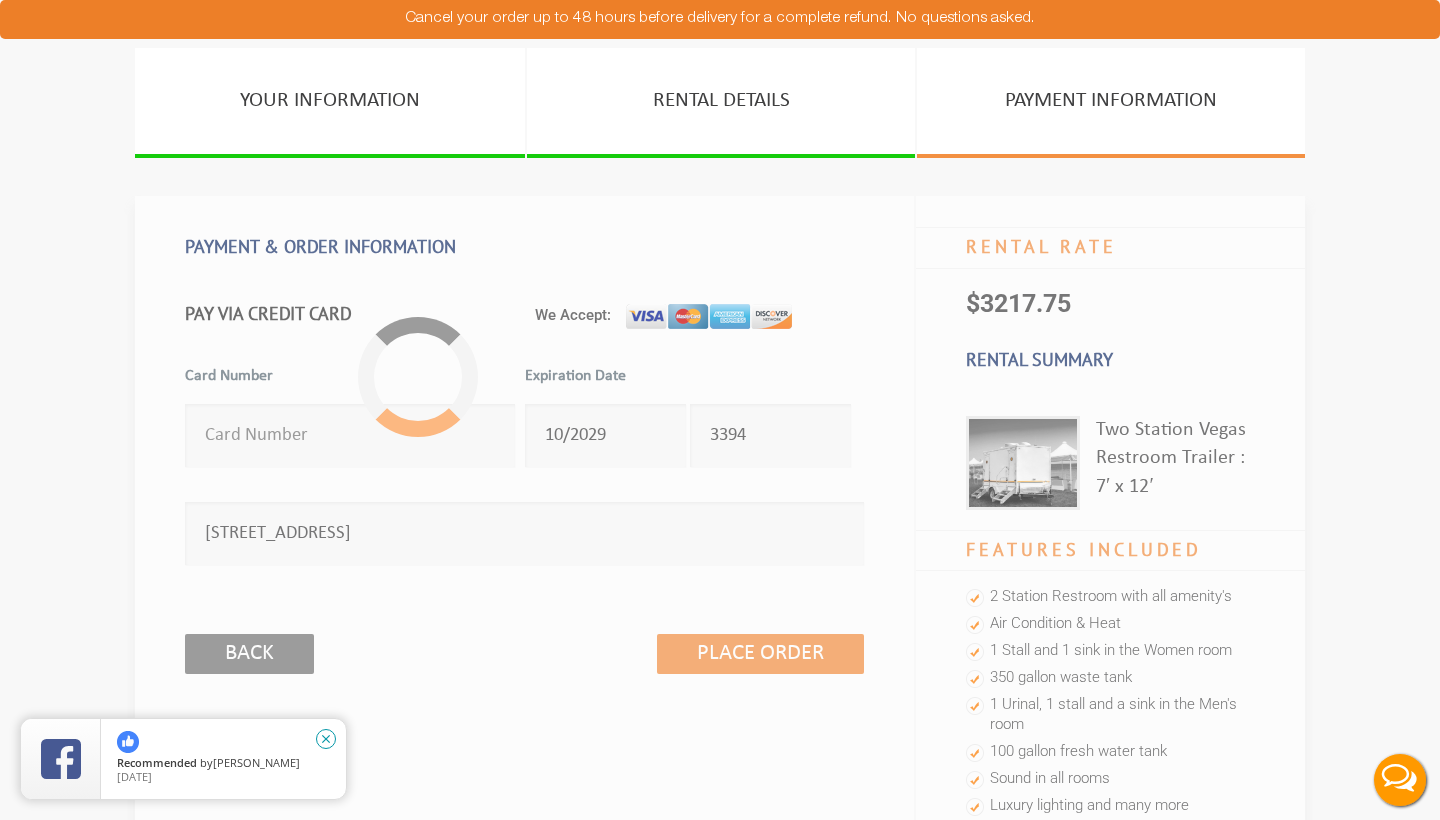 click on "close" at bounding box center [326, 739] 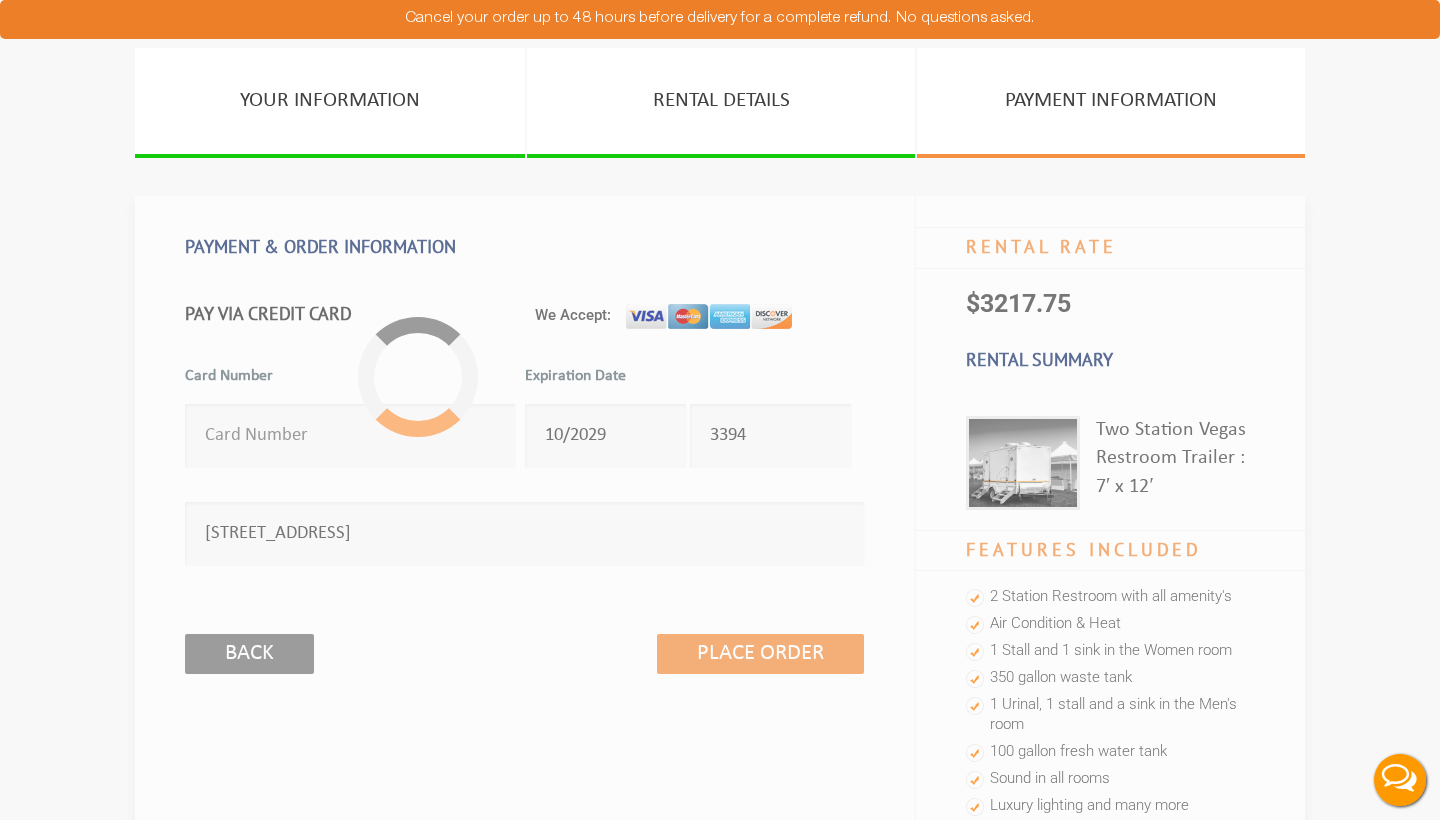 click on "Live Chat" at bounding box center (1400, 780) 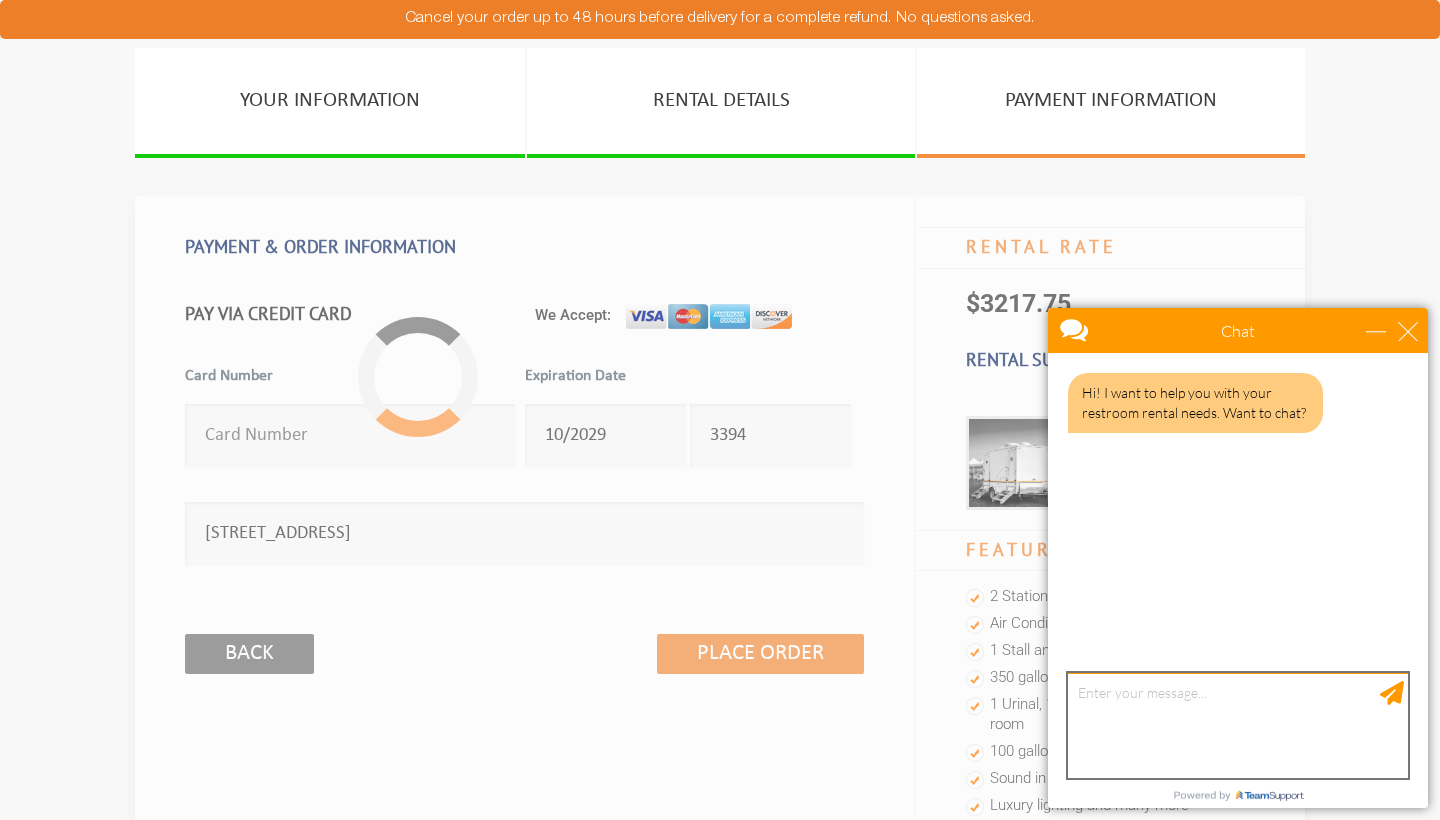 click at bounding box center (1238, 725) 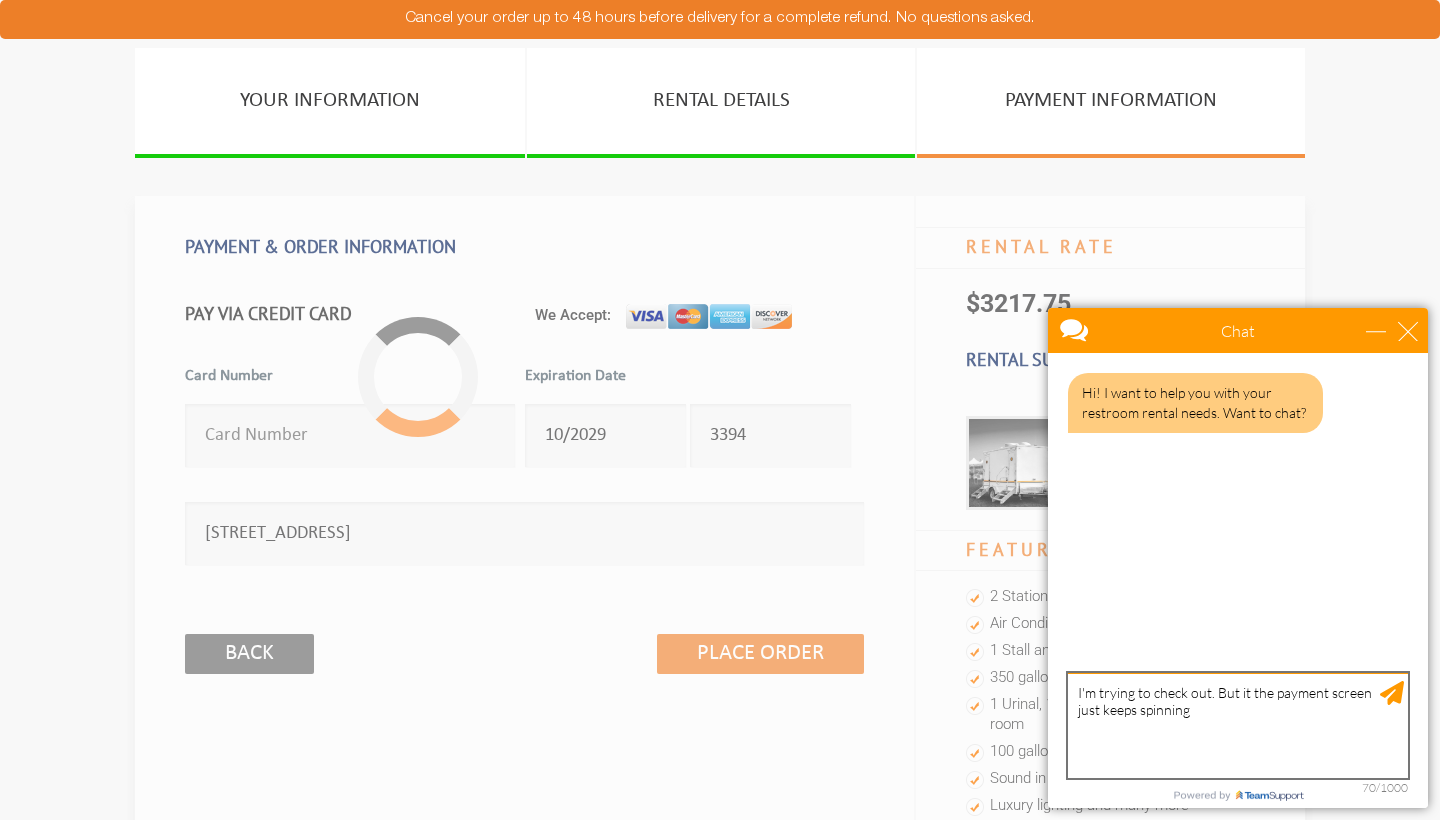 type on "I'm trying to check out. But it the payment screen just keeps spinning." 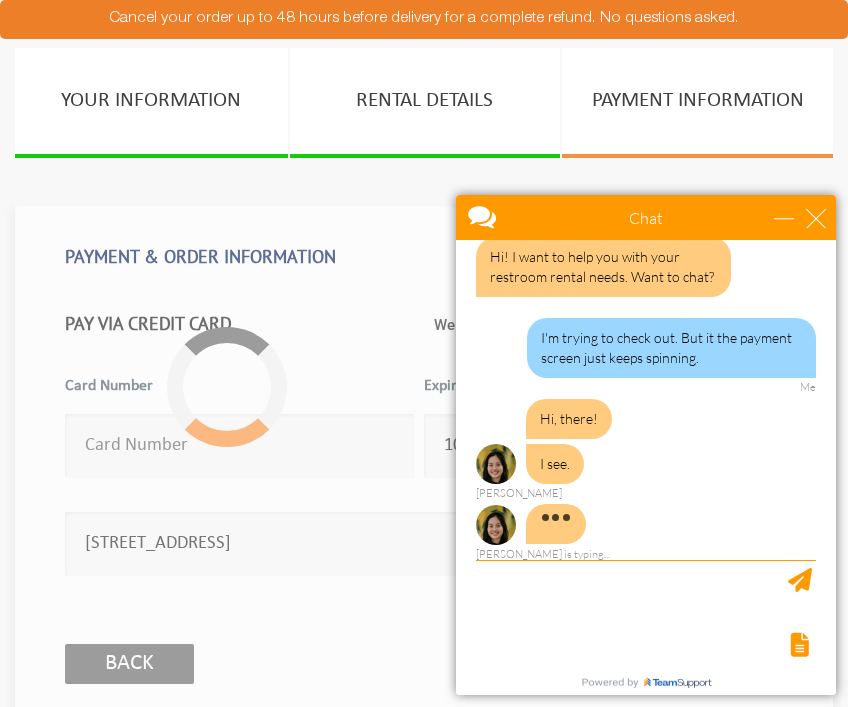 scroll, scrollTop: 0, scrollLeft: 0, axis: both 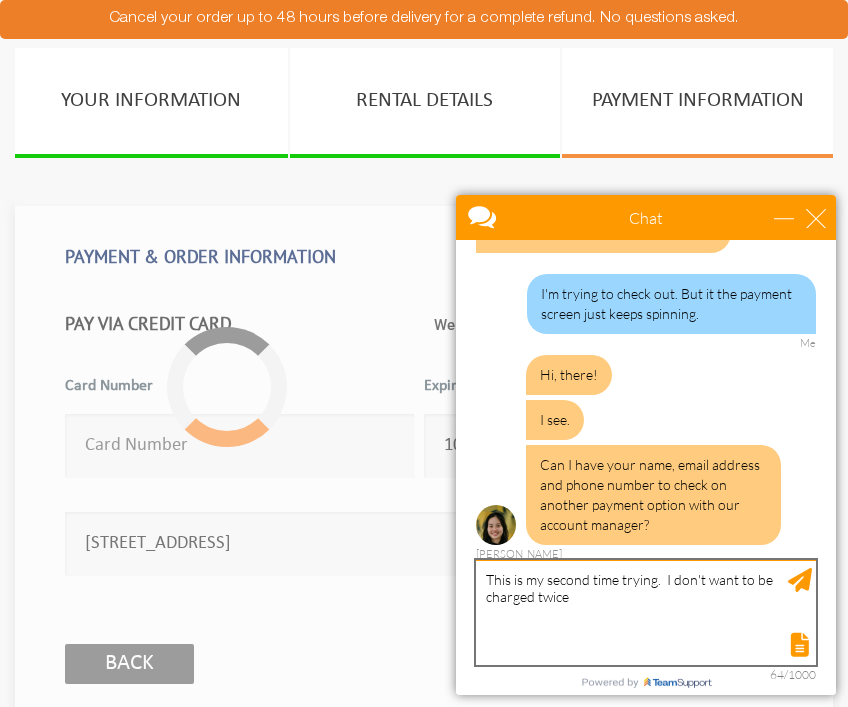 type on "This is my second time trying.  I don't want to be charged twice." 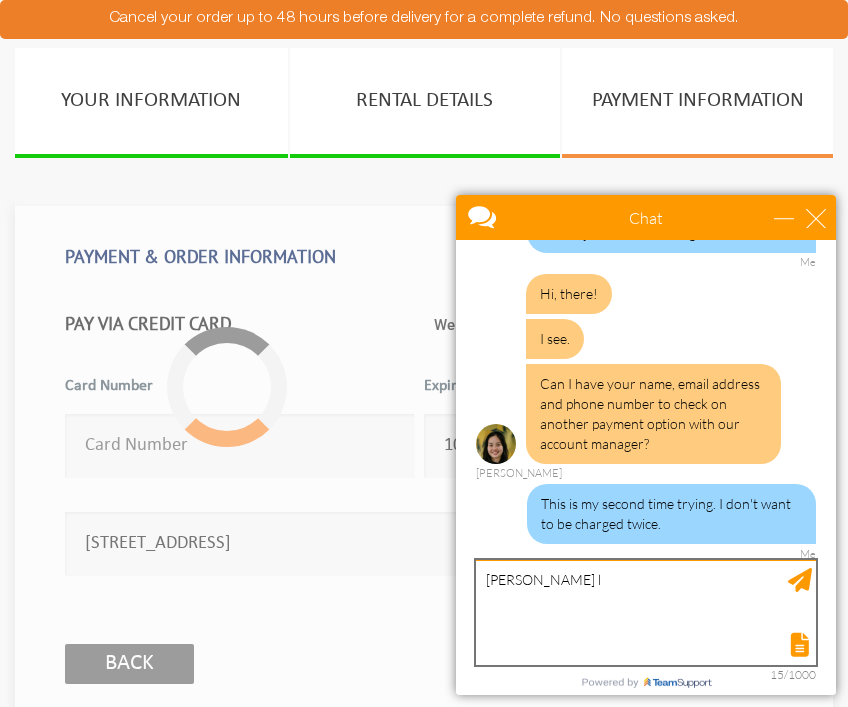 scroll, scrollTop: 231, scrollLeft: 0, axis: vertical 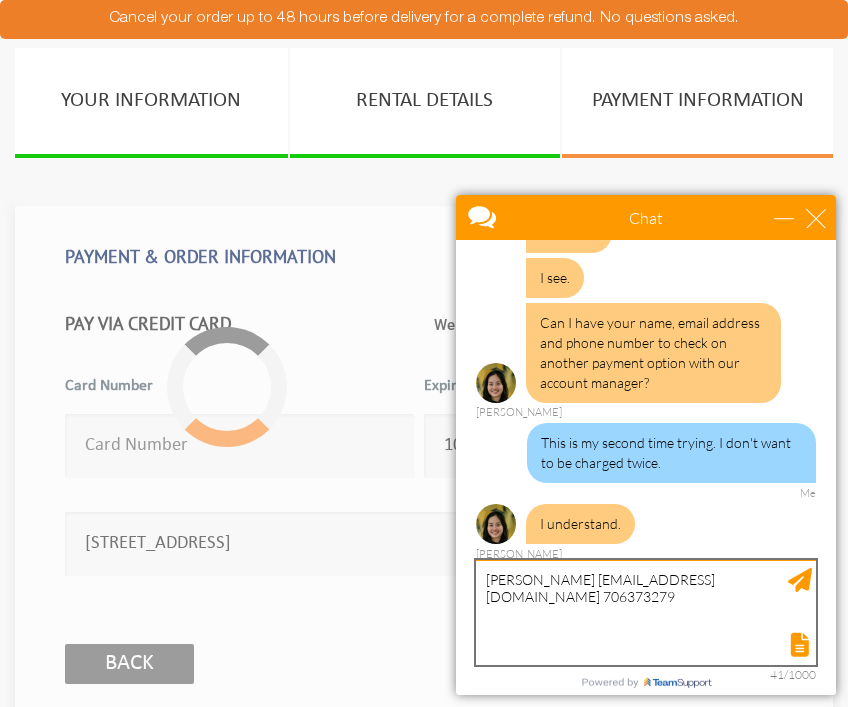 type on "[PERSON_NAME] [EMAIL_ADDRESS][DOMAIN_NAME] 7063732791" 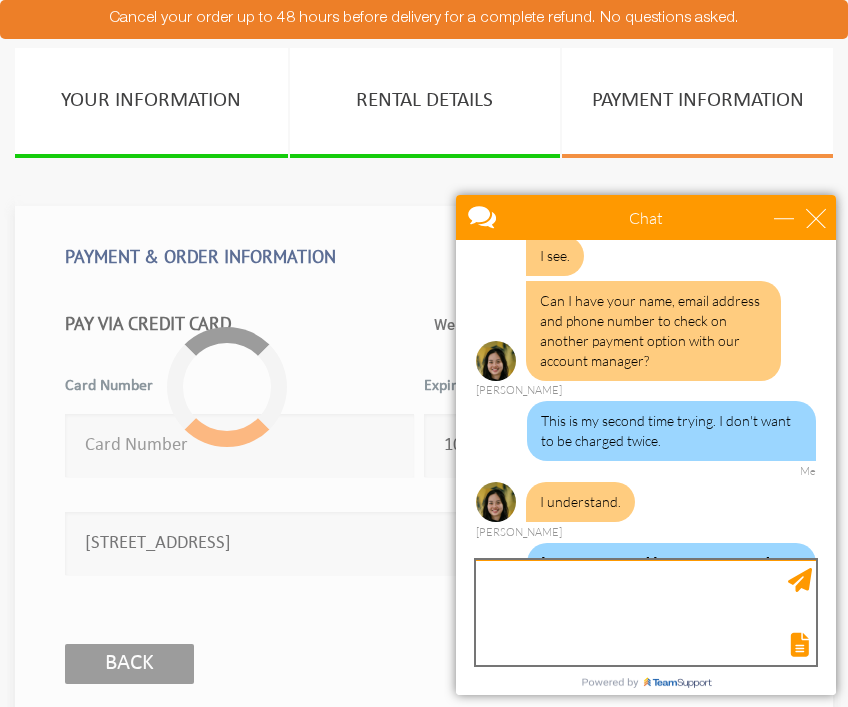 scroll, scrollTop: 316, scrollLeft: 0, axis: vertical 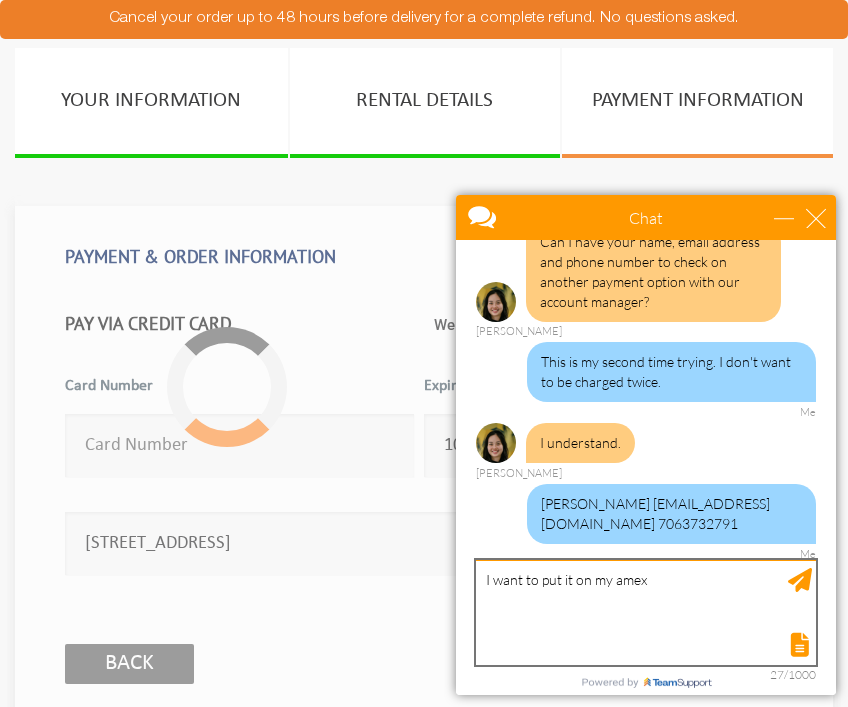 type on "I want to put it on my amex." 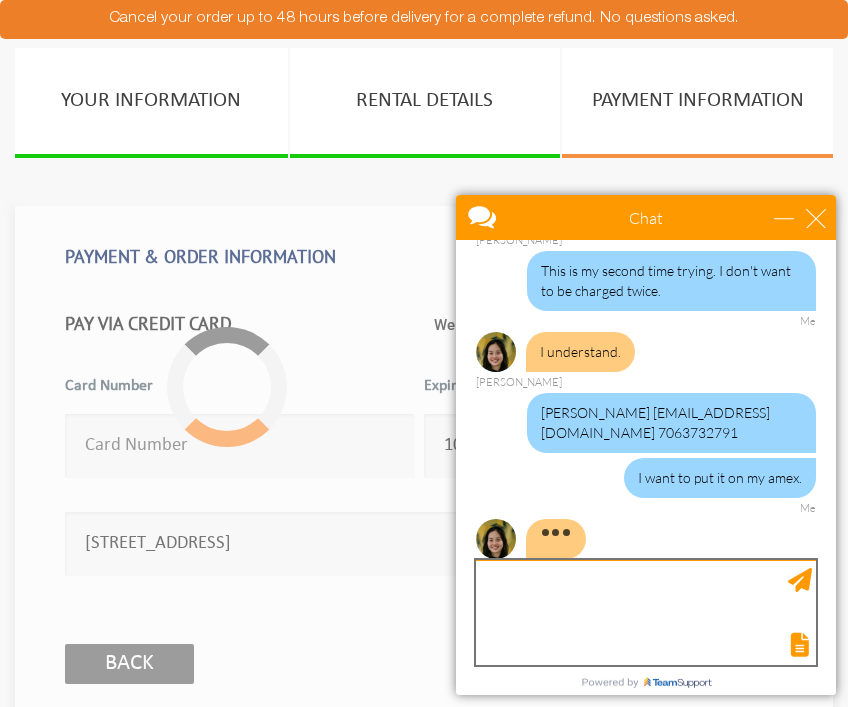 scroll, scrollTop: 426, scrollLeft: 0, axis: vertical 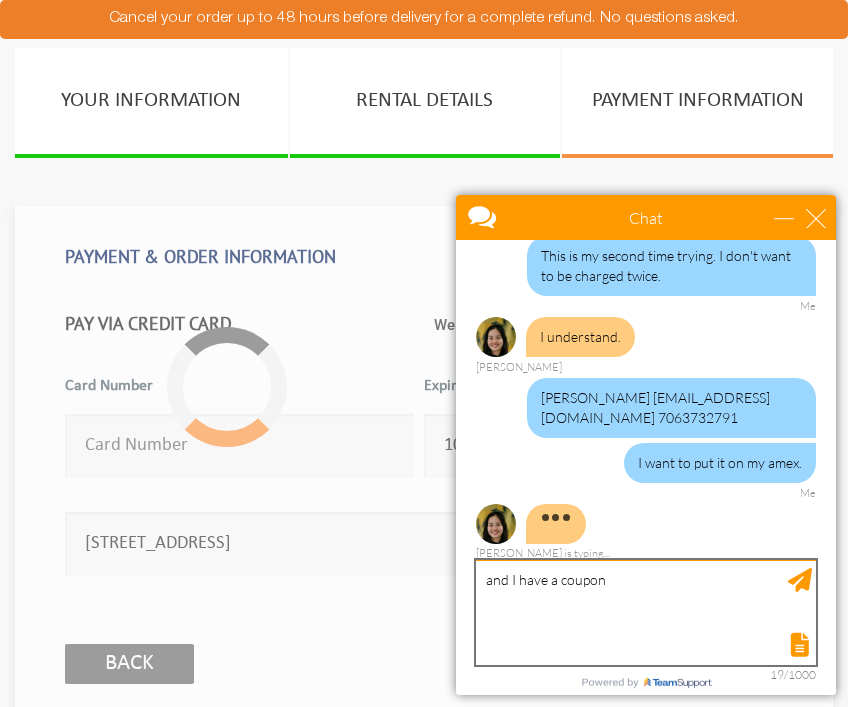 type on "and I have a coupon." 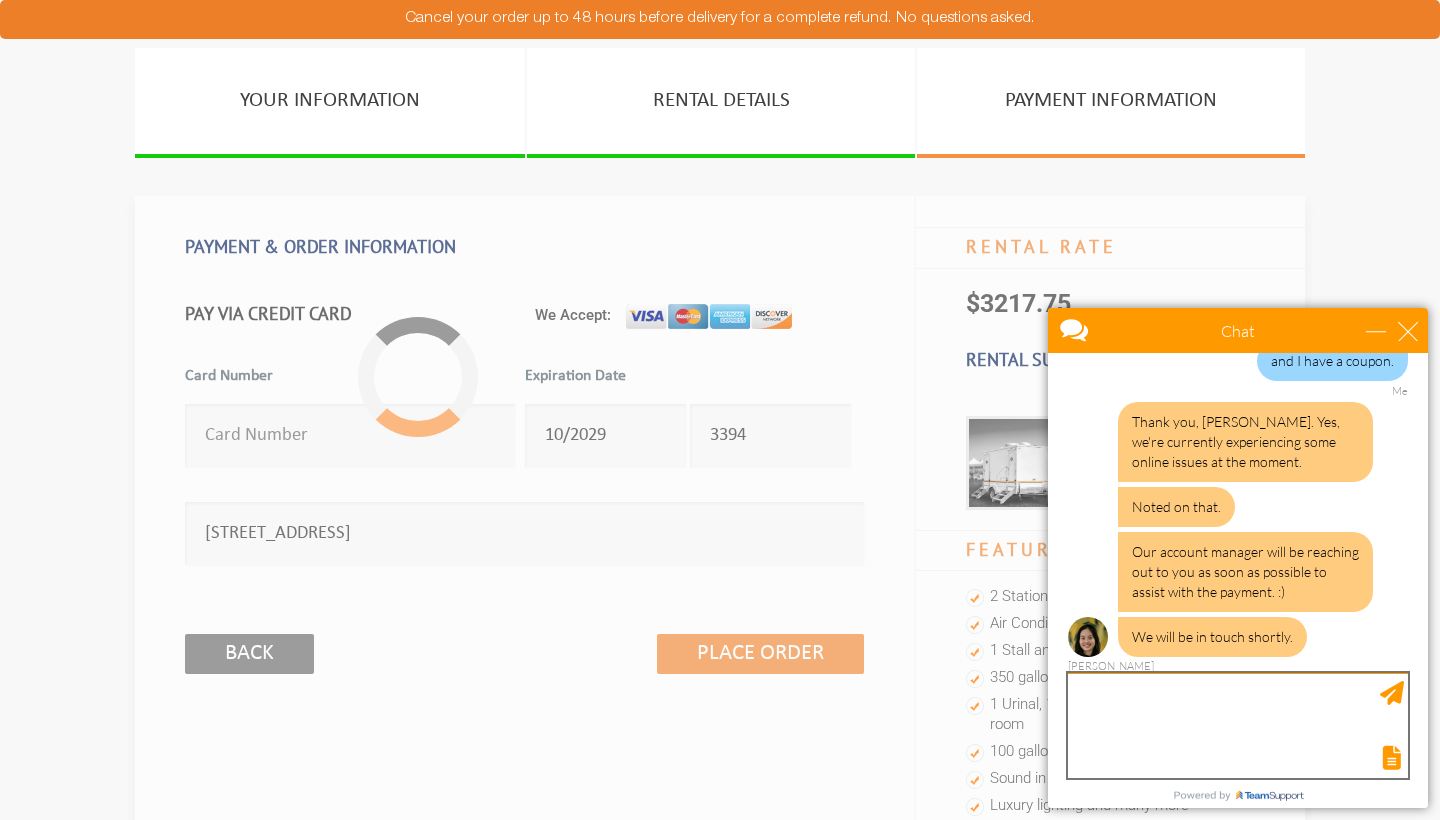 scroll, scrollTop: 686, scrollLeft: 0, axis: vertical 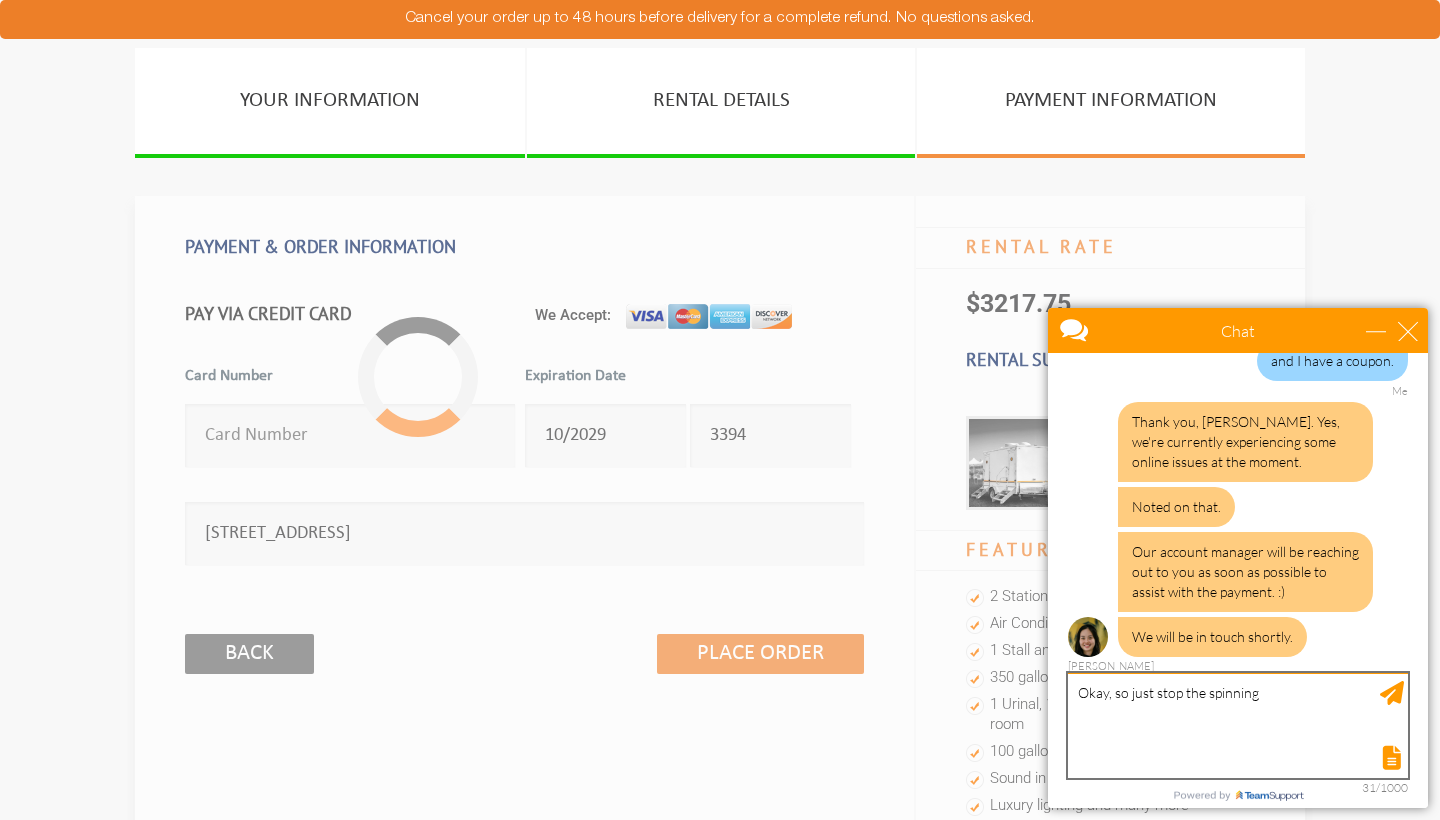 type on "Okay, so just stop the spinning?" 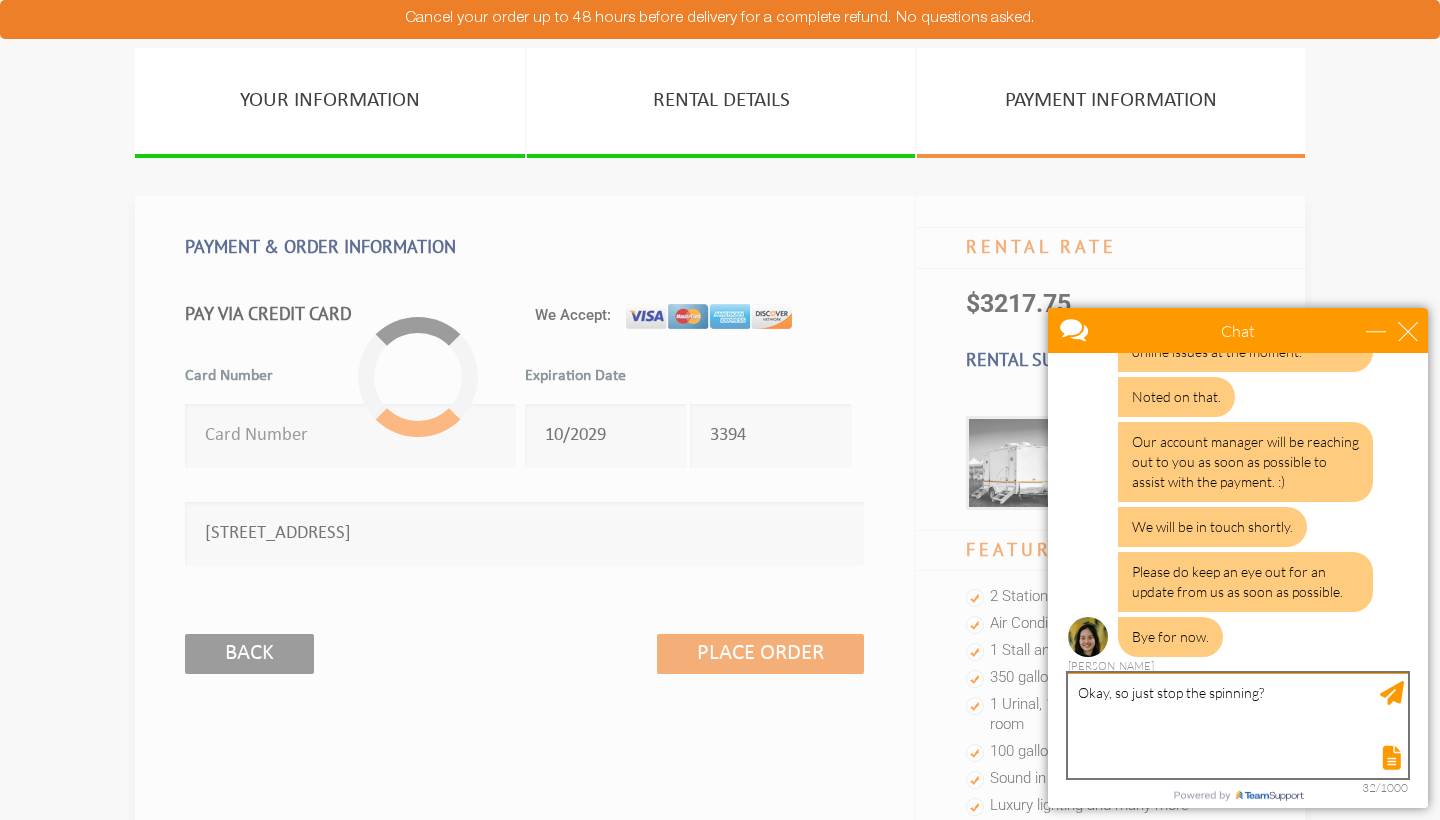 scroll, scrollTop: 796, scrollLeft: 0, axis: vertical 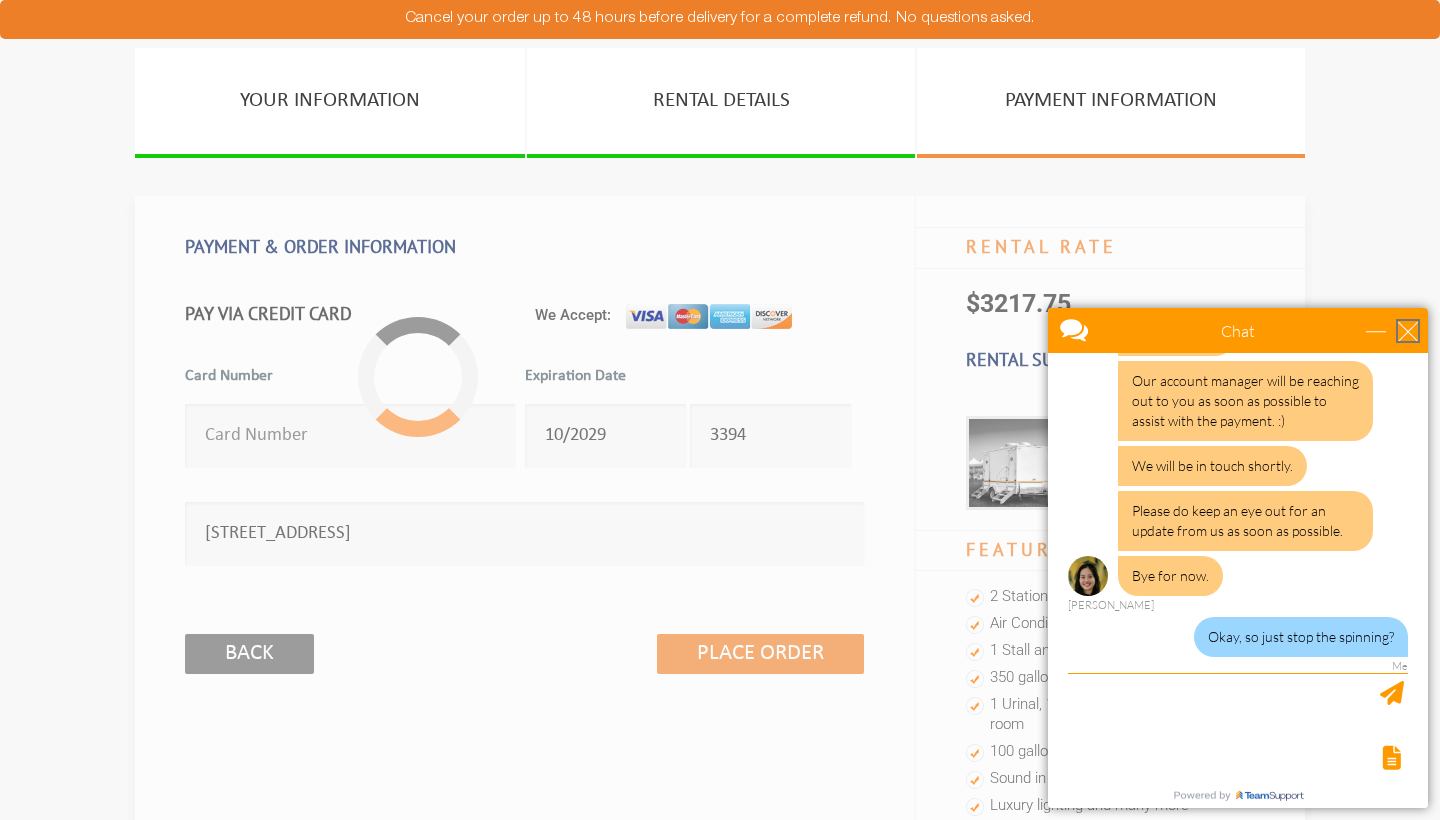 click at bounding box center (1408, 331) 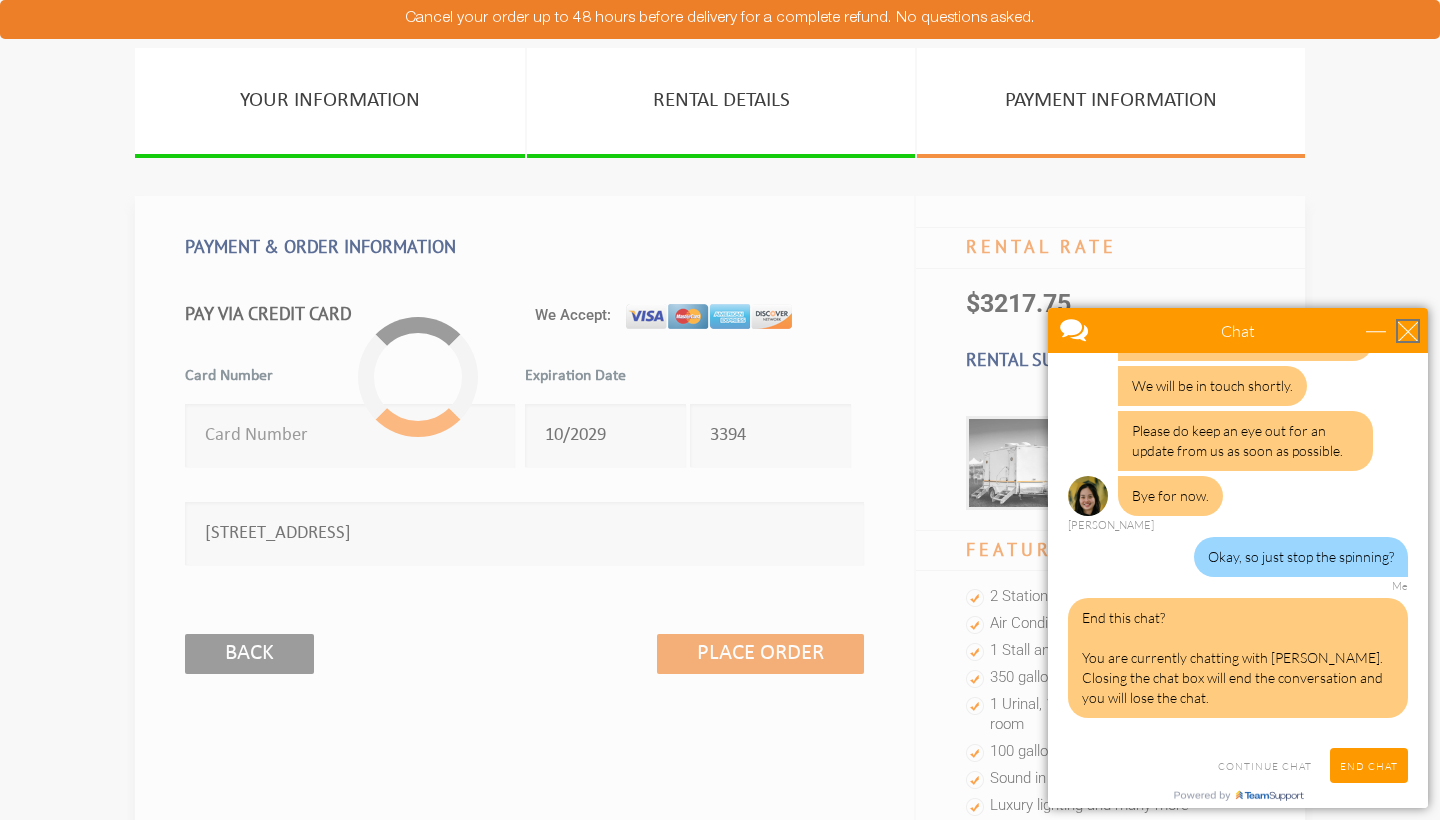 click at bounding box center (1408, 331) 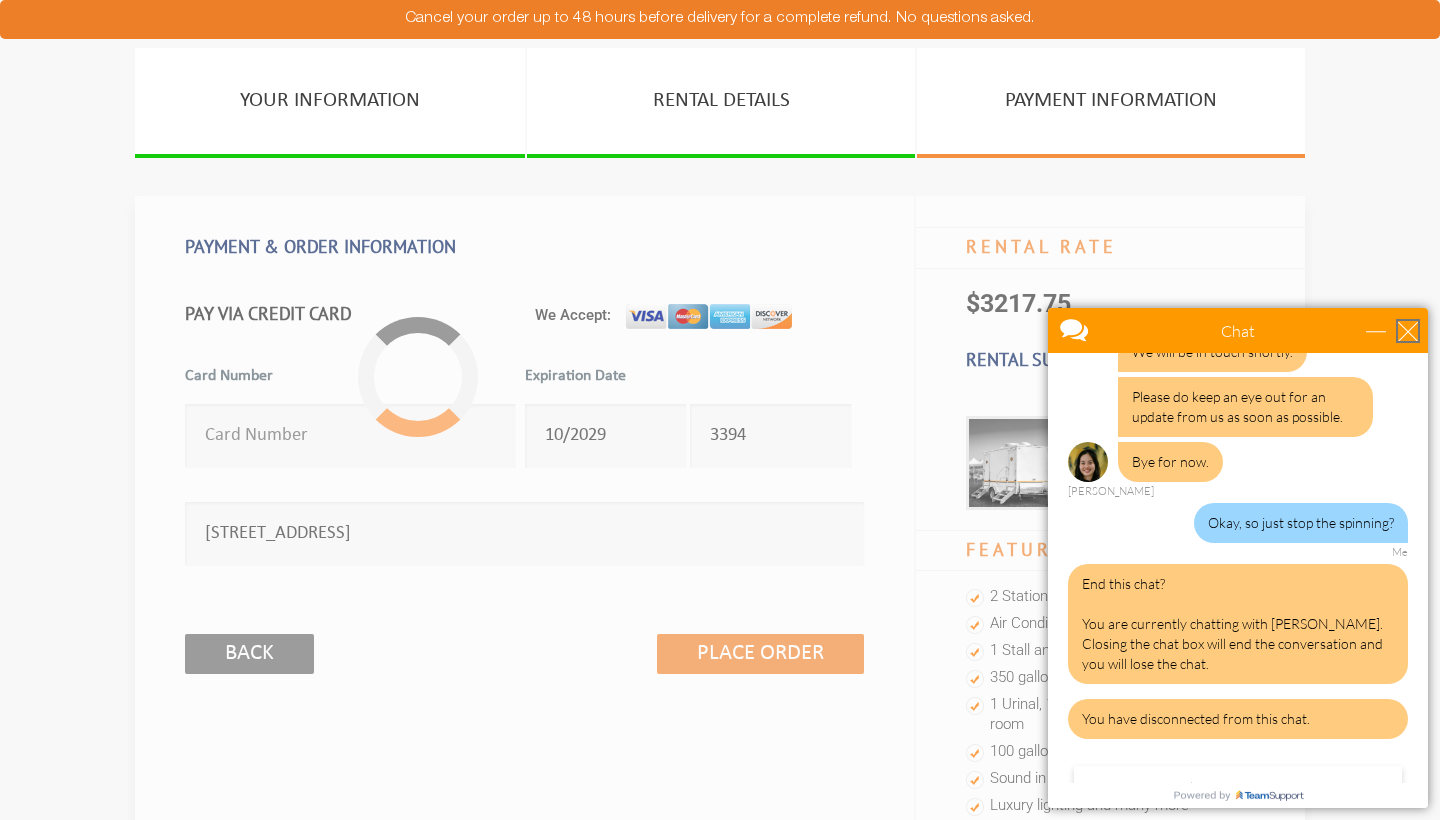 scroll, scrollTop: 1151, scrollLeft: 0, axis: vertical 